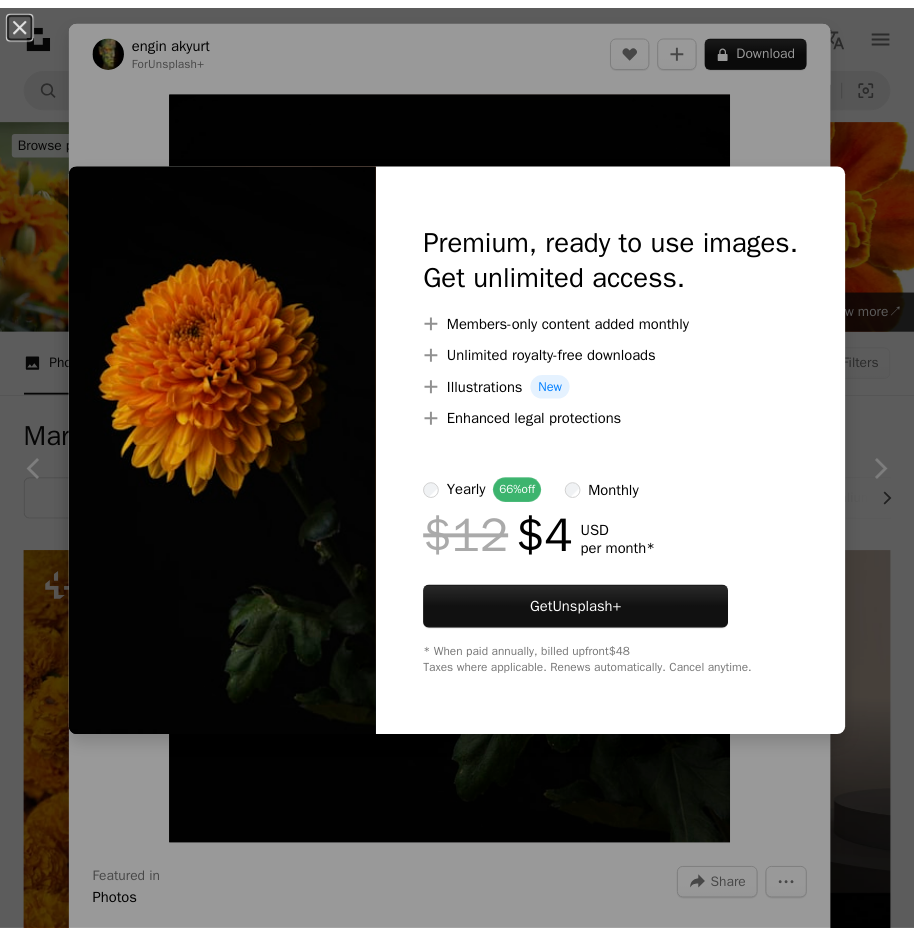 scroll, scrollTop: 6851, scrollLeft: 0, axis: vertical 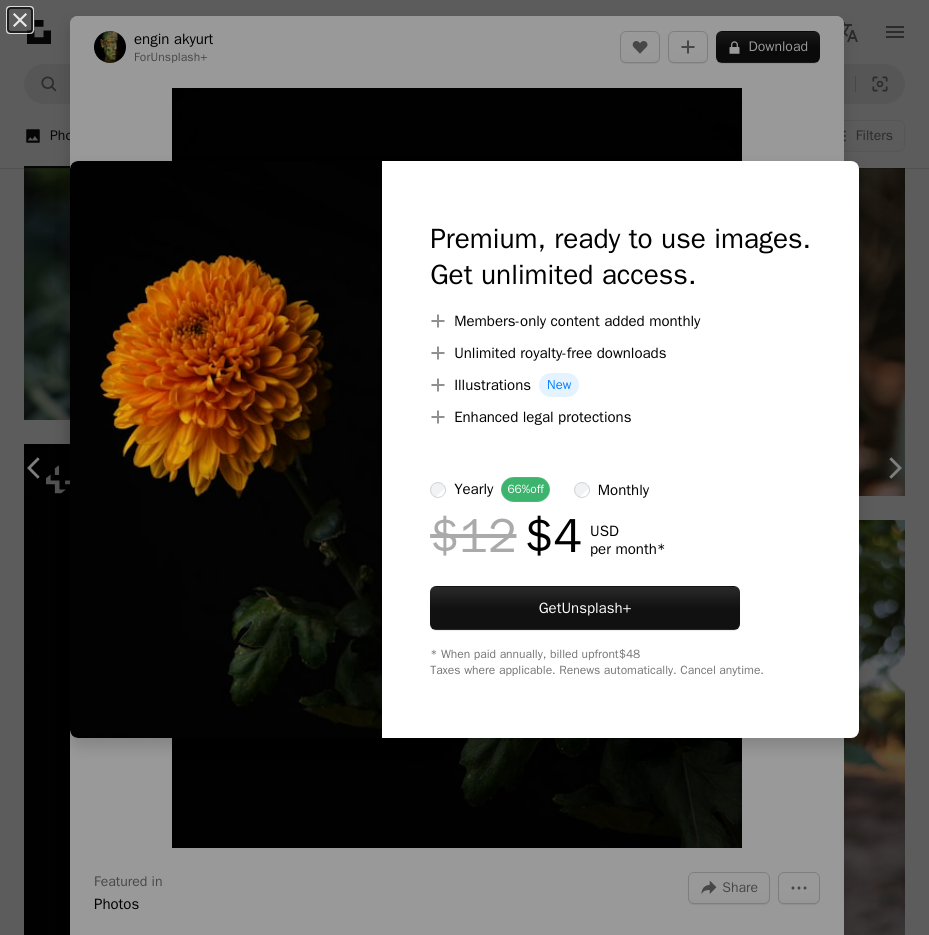 click on "An X shape Premium, ready to use images. Get unlimited access. A plus sign Members-only content added monthly A plus sign Unlimited royalty-free downloads A plus sign Illustrations  New A plus sign Enhanced legal protections yearly 66%  off monthly $12   $4 USD per month * Get  Unsplash+ * When paid annually, billed upfront  $48 Taxes where applicable. Renews automatically. Cancel anytime." at bounding box center [464, 467] 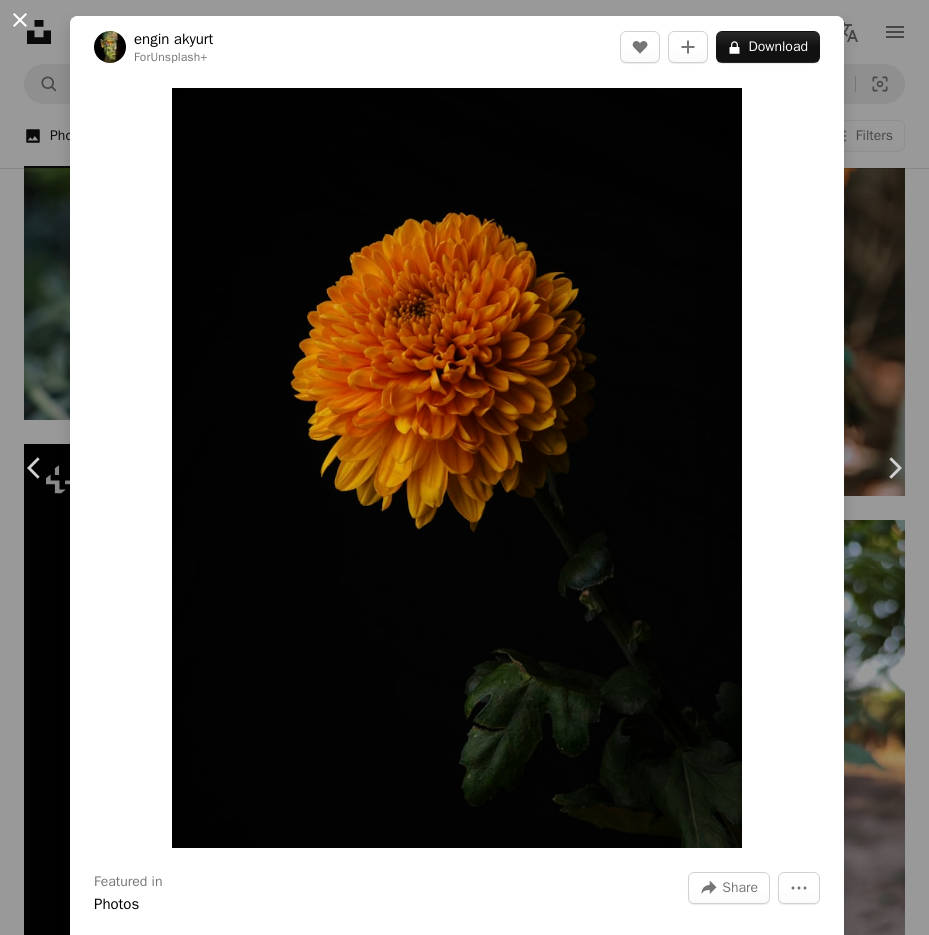 click on "An X shape" at bounding box center (20, 20) 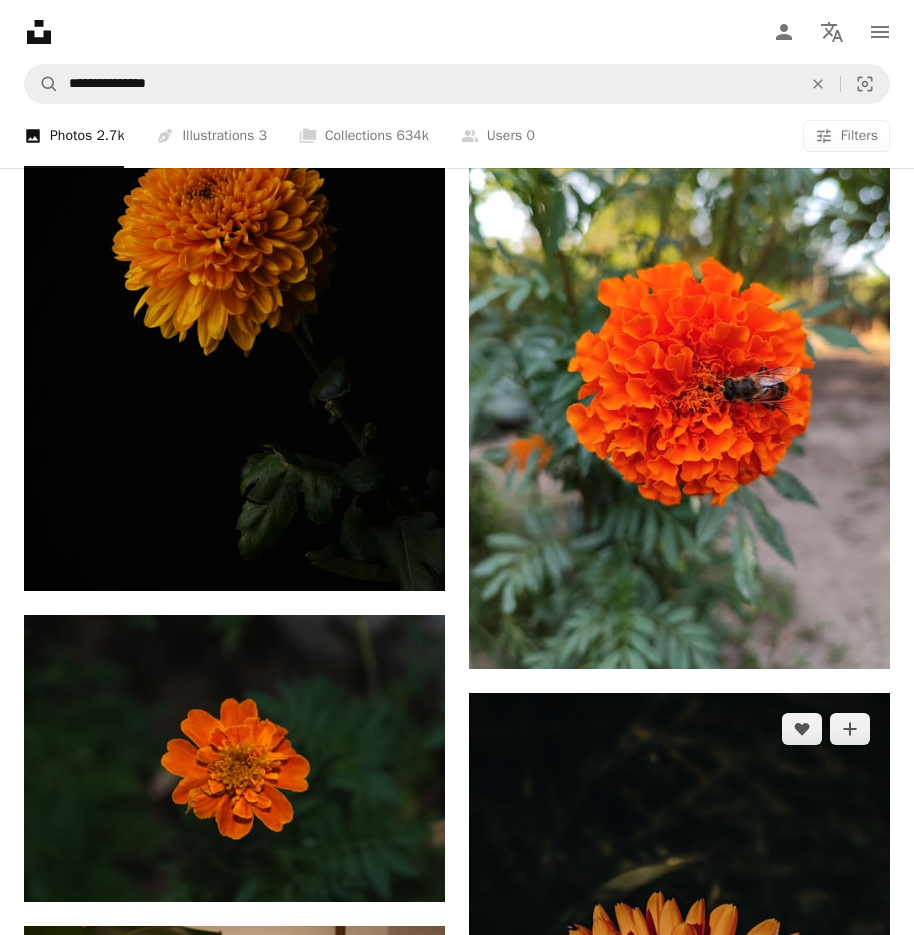 scroll, scrollTop: 7151, scrollLeft: 0, axis: vertical 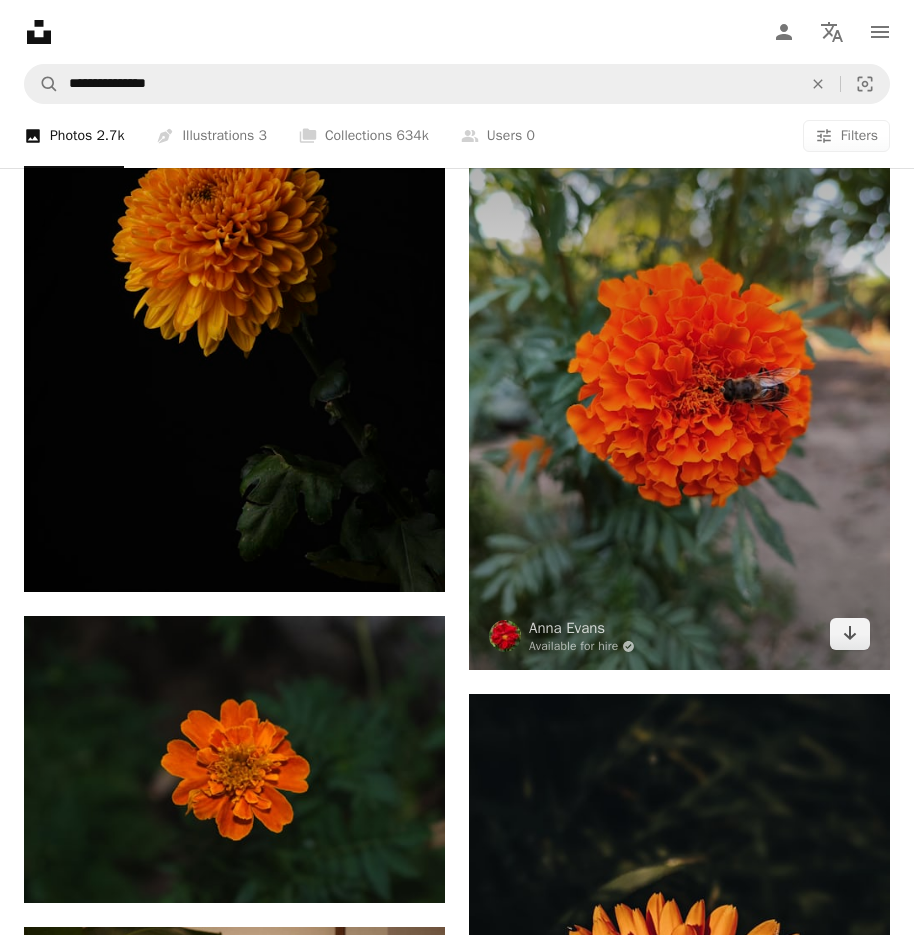 click at bounding box center [679, 390] 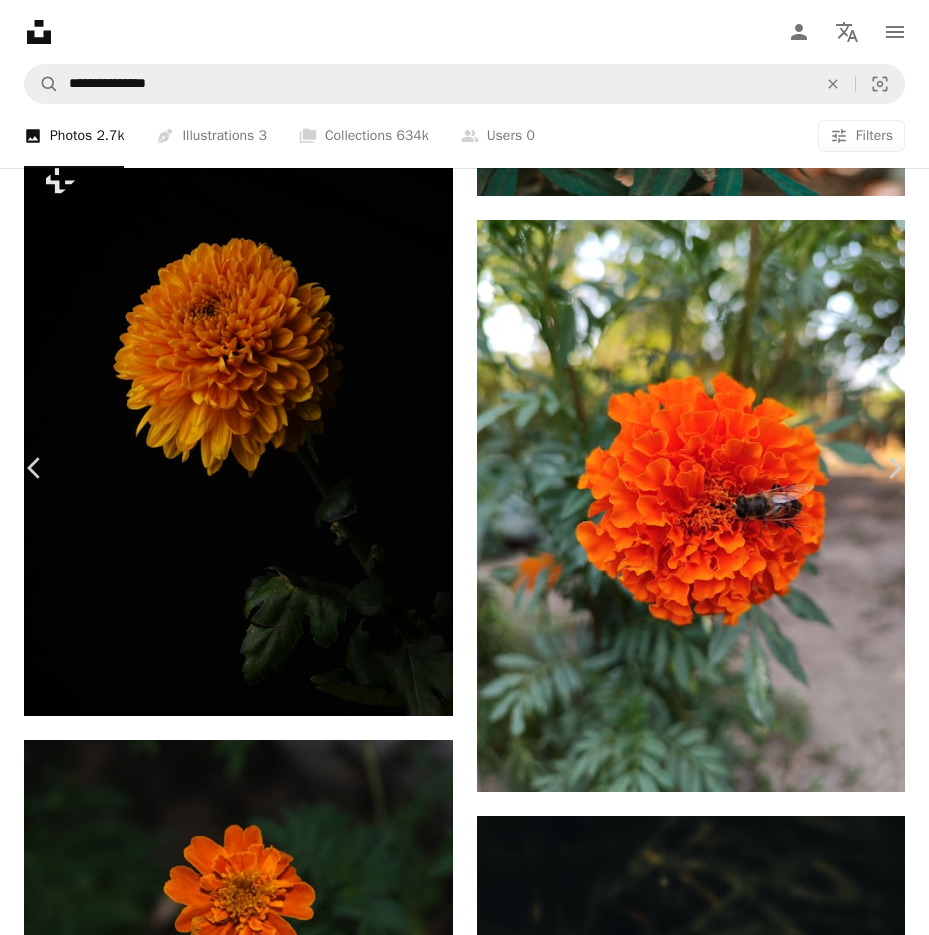 click on "Chevron down" 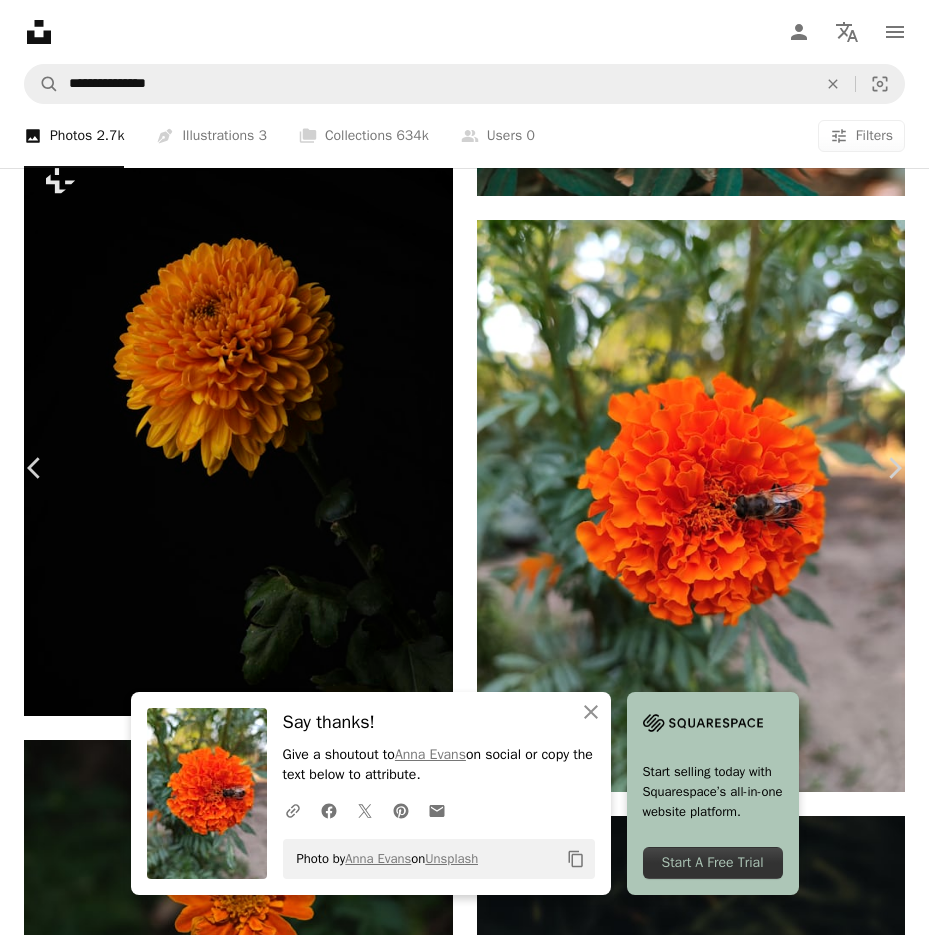 click on "An X shape" at bounding box center (20, 20) 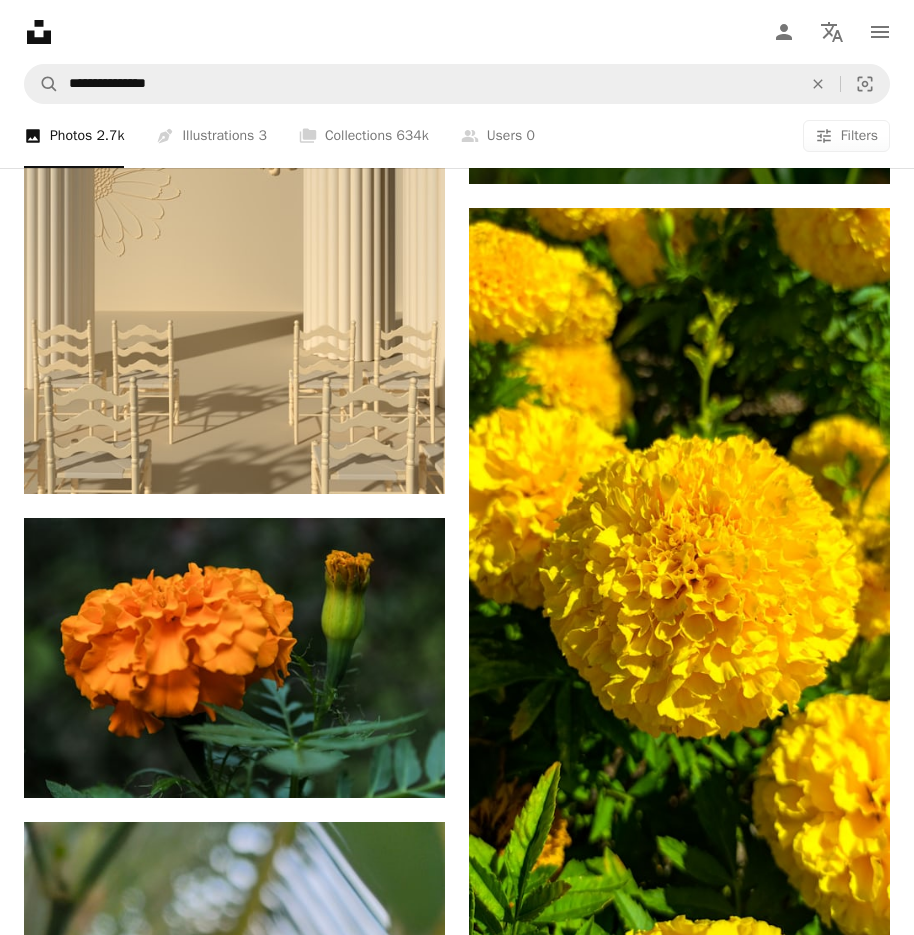 scroll, scrollTop: 12251, scrollLeft: 0, axis: vertical 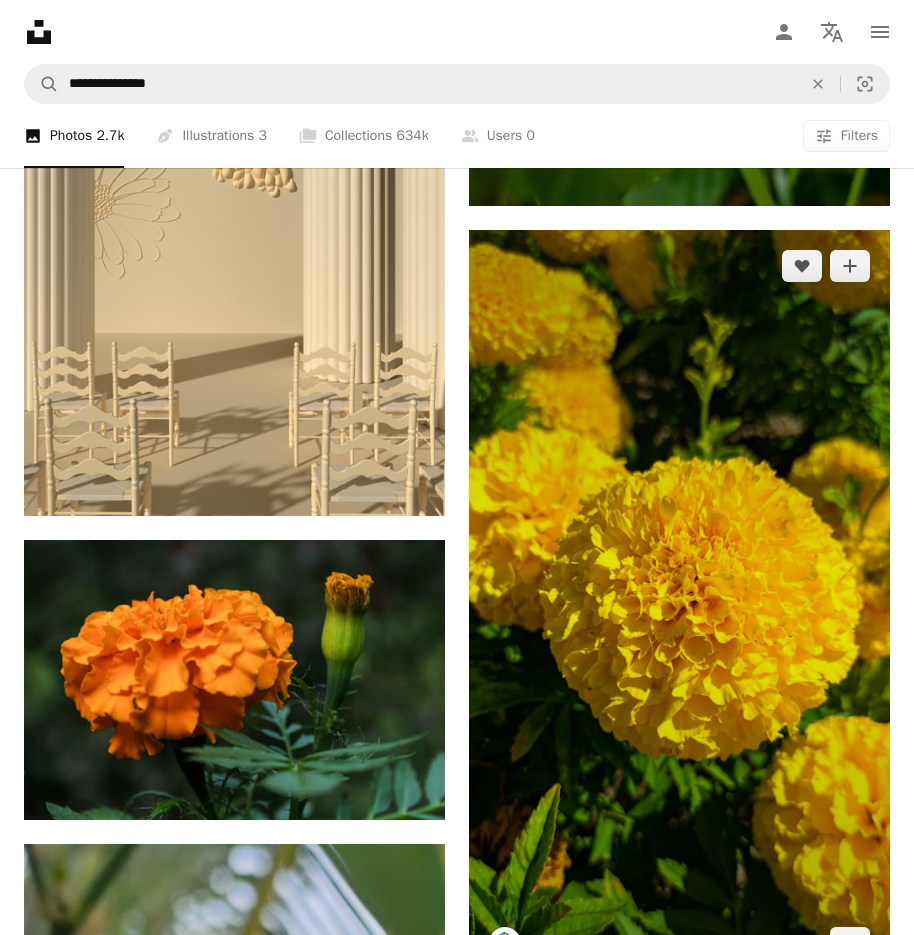 click at bounding box center [679, 604] 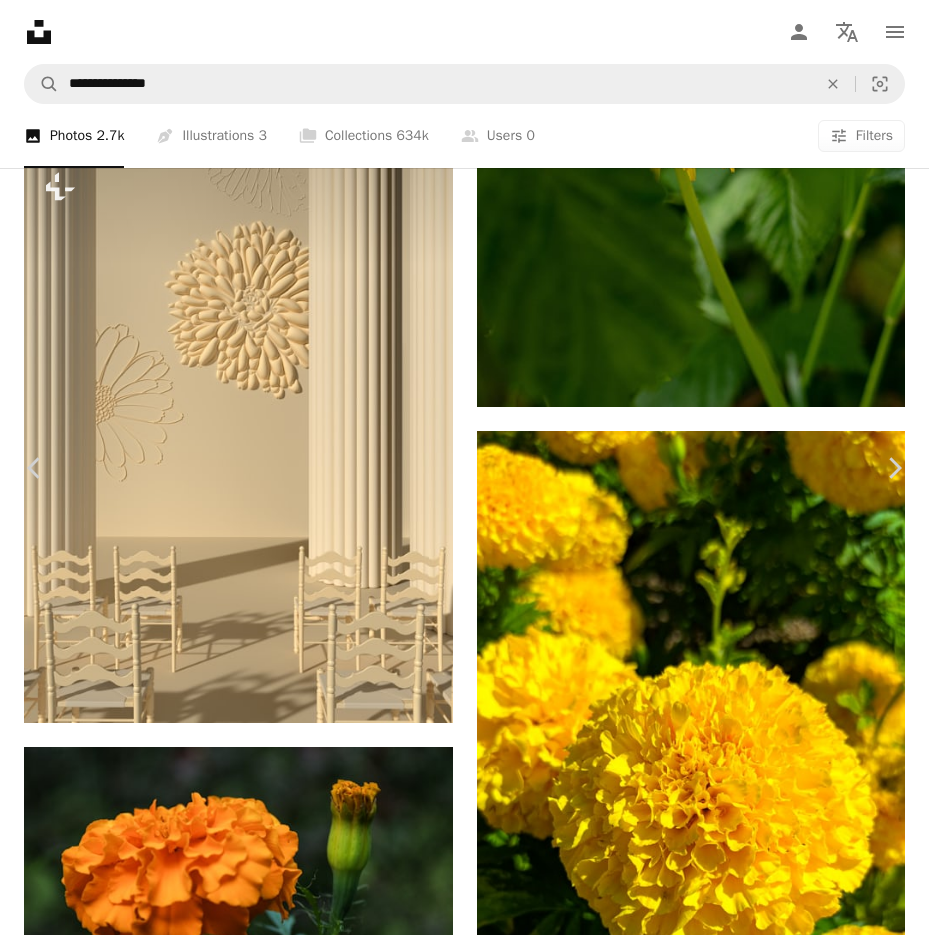 click on "Chevron down" 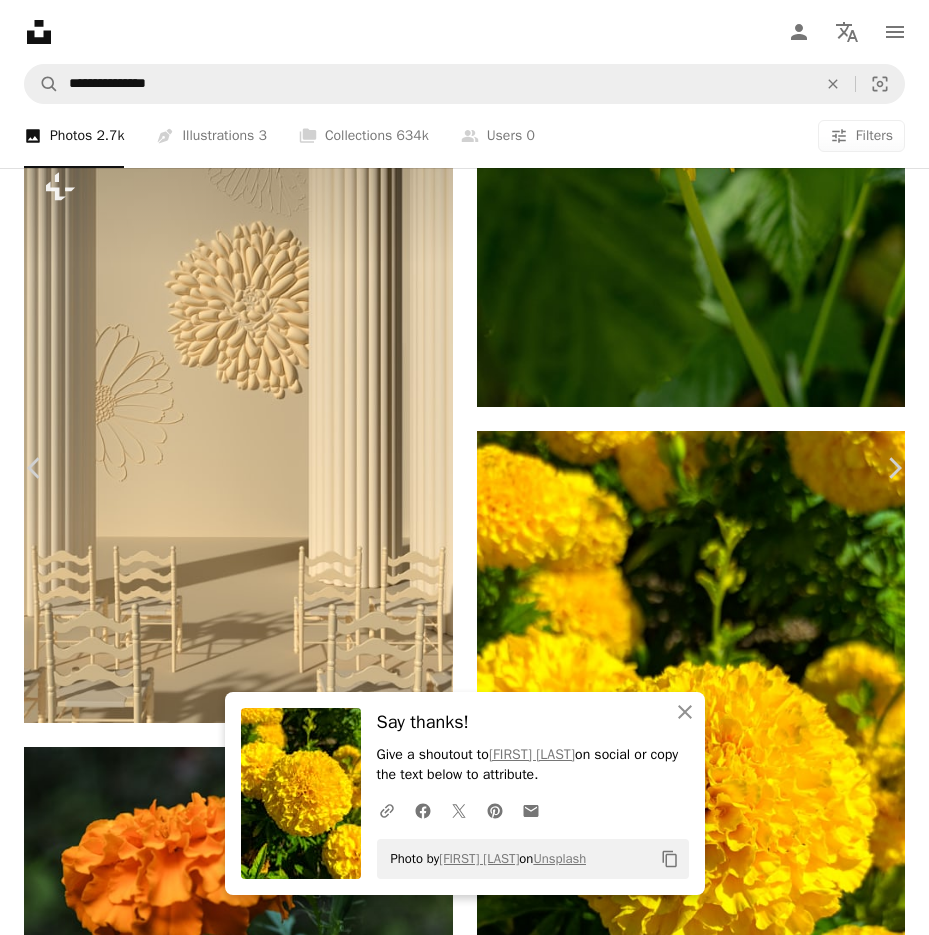 click on "An X shape Chevron left Chevron right An X shape Close Say thanks! Give a shoutout to  [FIRST] [LAST]  on social or copy the text below to attribute. A URL sharing icon (chains) Facebook icon X (formerly Twitter) icon Pinterest icon An envelope Photo by  [FIRST] [LAST]  on  Unsplash
Copy content [FIRST] [LAST] creolly A heart A plus sign Download free Chevron down Zoom in Views [NUMBER] Downloads [NUMBER] A forward-right arrow Share Info icon Info More Actions Calendar outlined Published on  [MONTH] [NUMBER], [NUMBER] Camera Xiaomi Redmi, Note 9 Pro Safety Free to use under the  Unsplash License flower yellow flowers rose blossom daisy petal dahlia carnation geranium aster asteraceae Backgrounds Browse premium related images on iStock  |  Save 20% with code UNSPLASH20 View more on iStock  ↗ Related images A heart A plus sign [FIRST] [LAST] Arrow pointing down Plus sign for Unsplash+ A heart A plus sign [FIRST] [LAST] For  Unsplash+ A lock Download A heart A plus sign [FIRST] [LAST] Arrow pointing down A heart" at bounding box center [464, 5712] 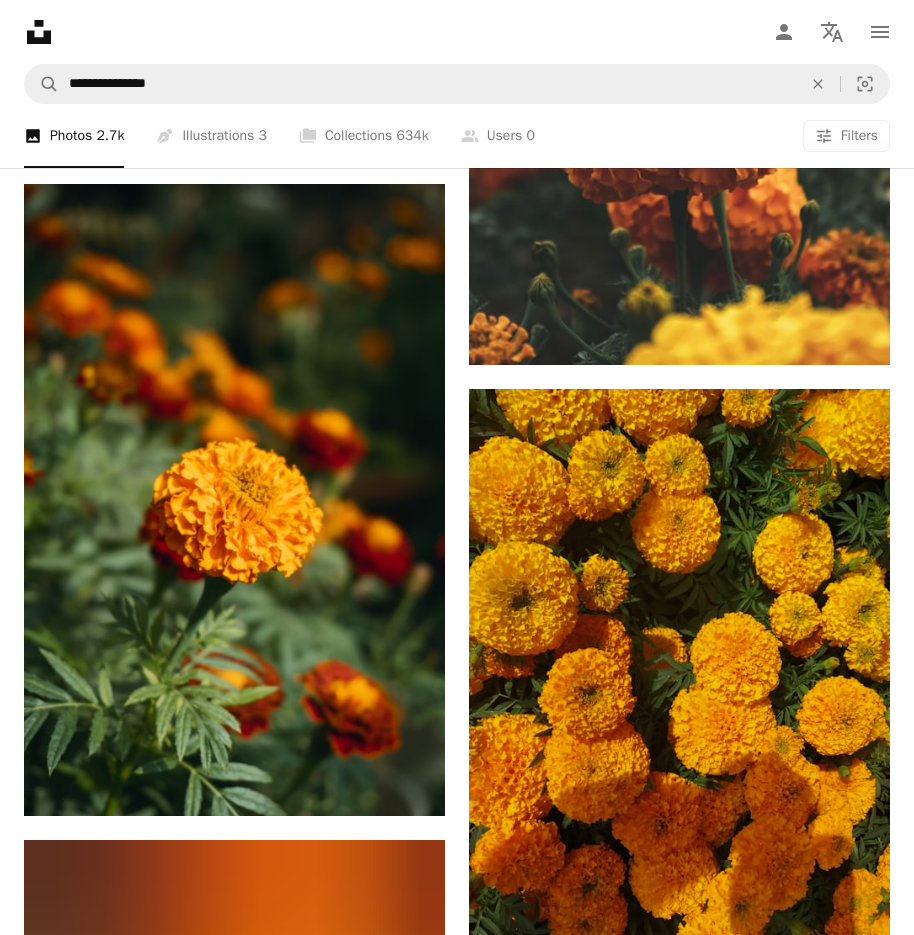 scroll, scrollTop: 15351, scrollLeft: 0, axis: vertical 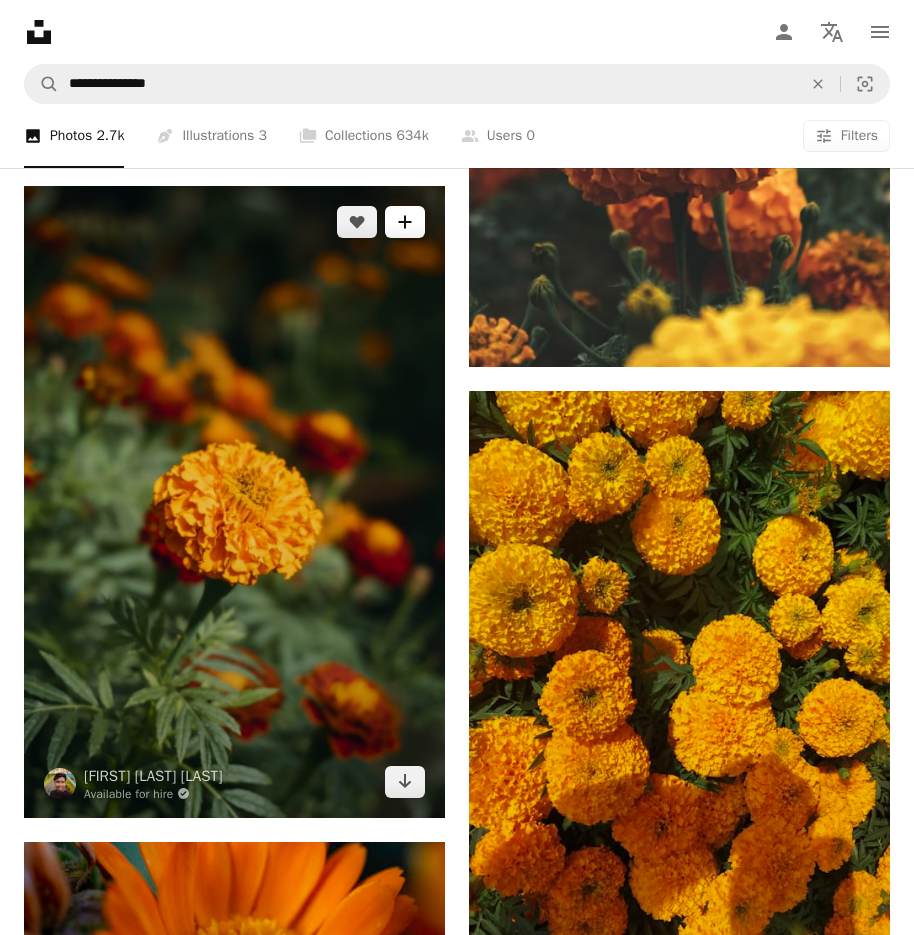 click on "A plus sign" at bounding box center [405, 222] 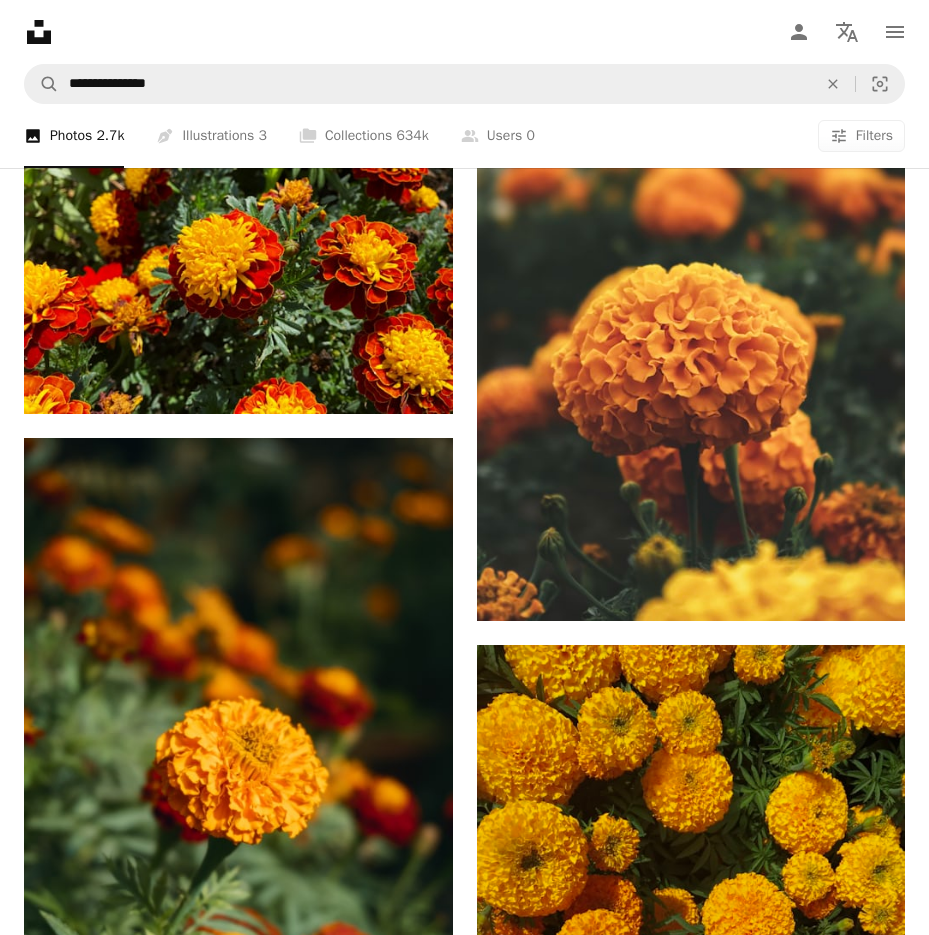click on "An X shape" at bounding box center [20, 20] 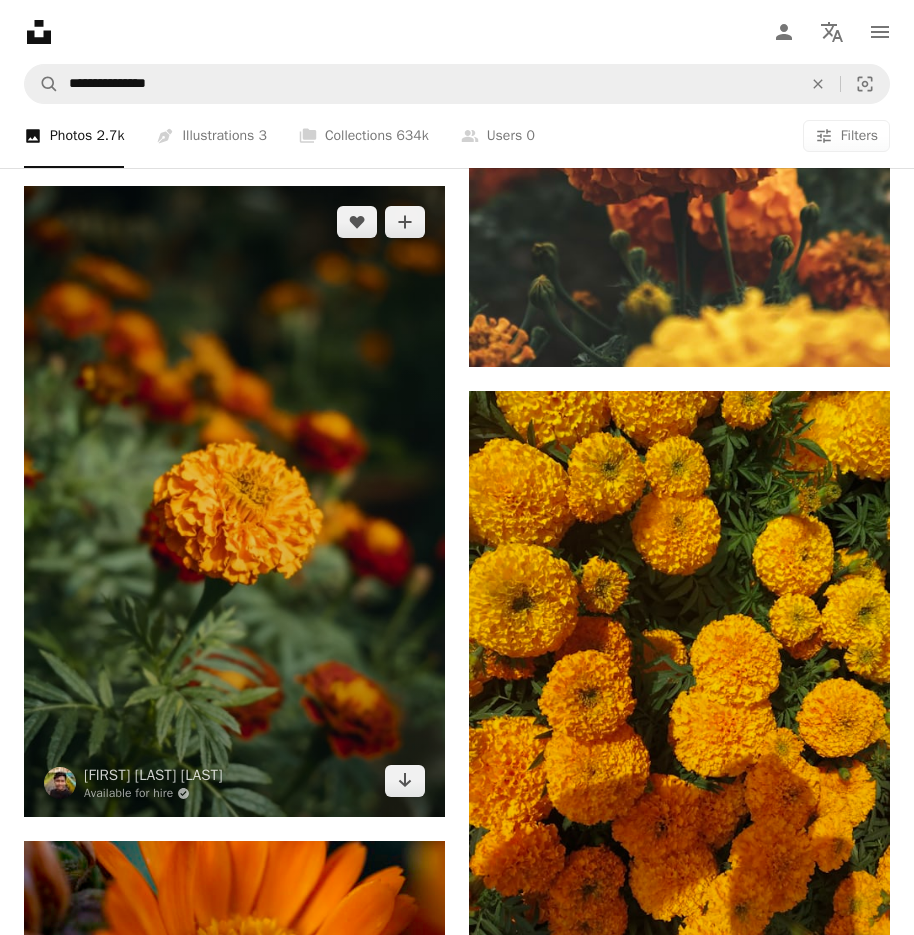 click at bounding box center [234, 502] 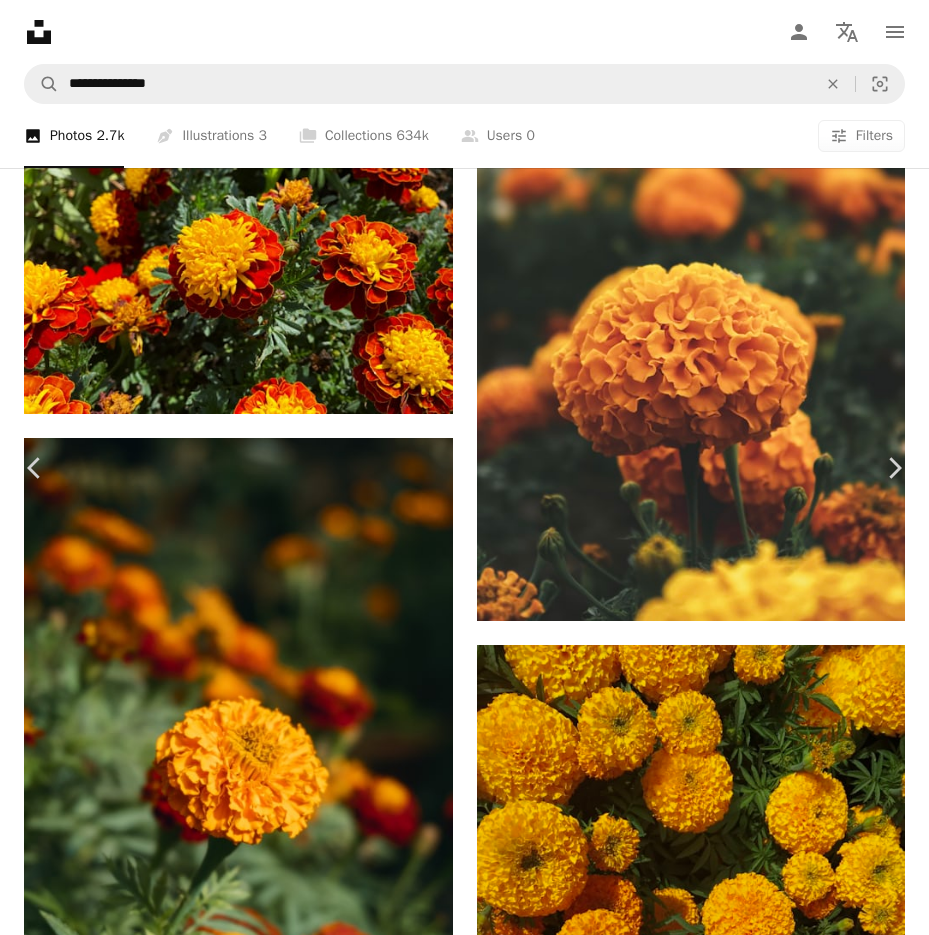 click on "Chevron down" 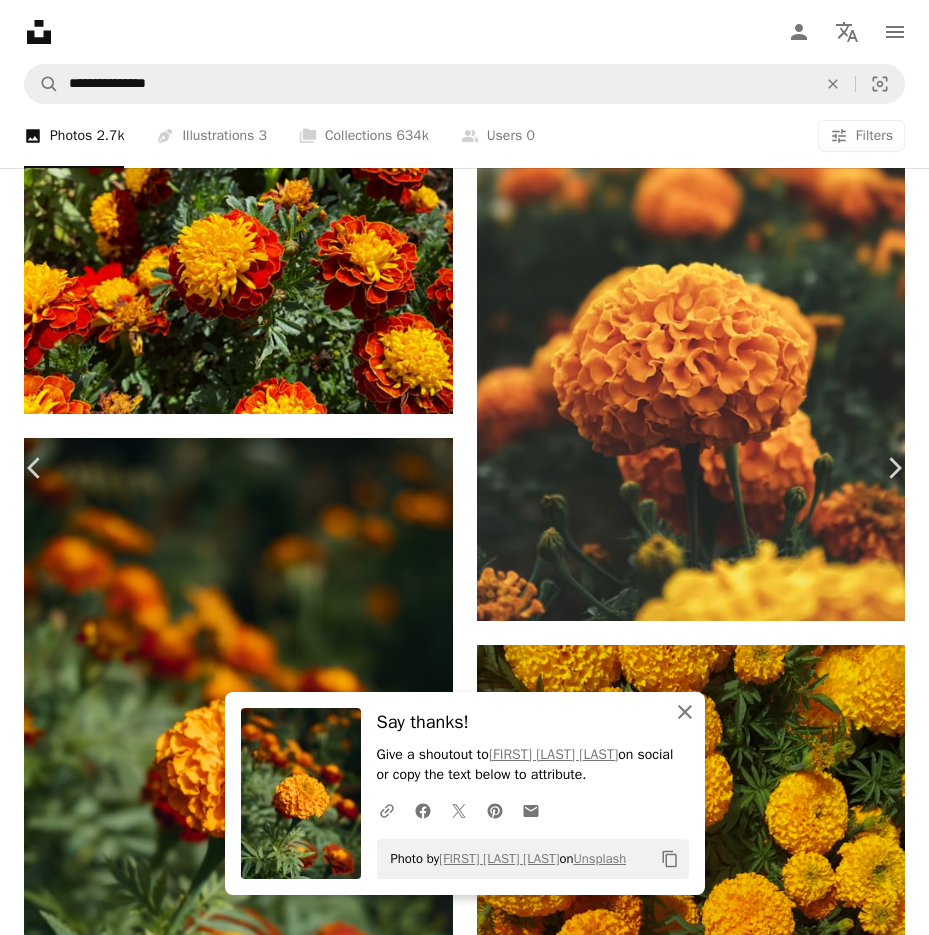 click 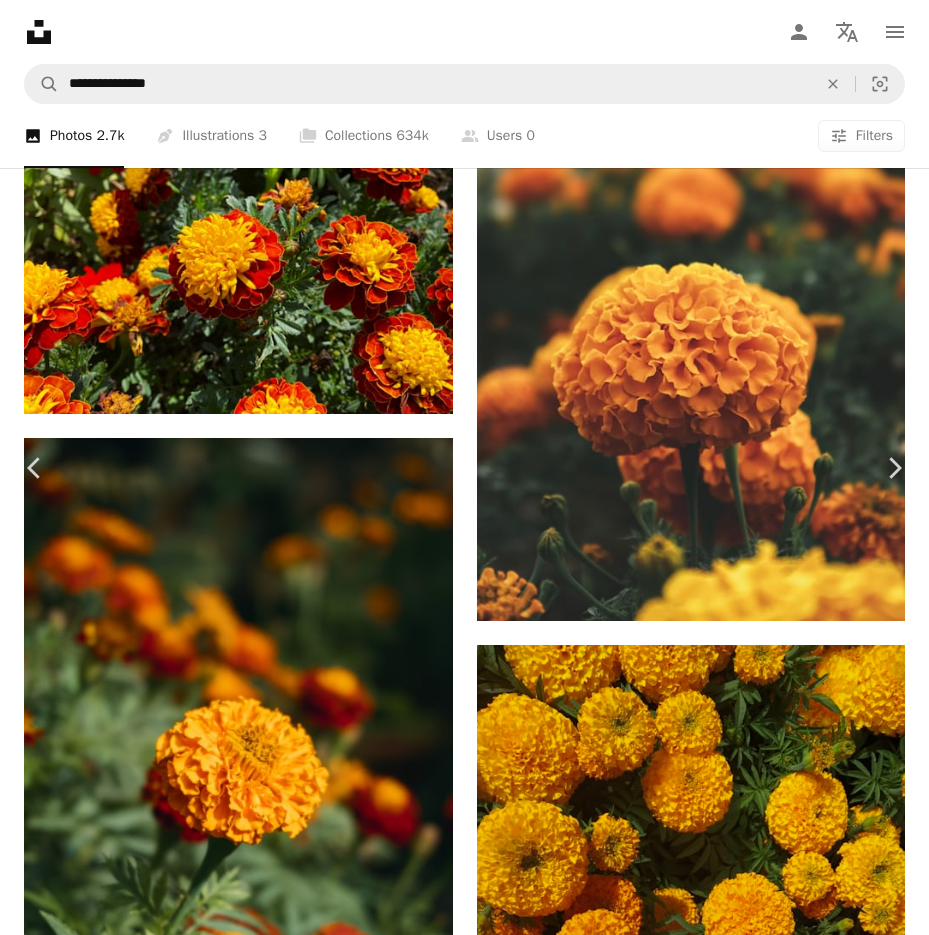 click on "An X shape" at bounding box center (20, 20) 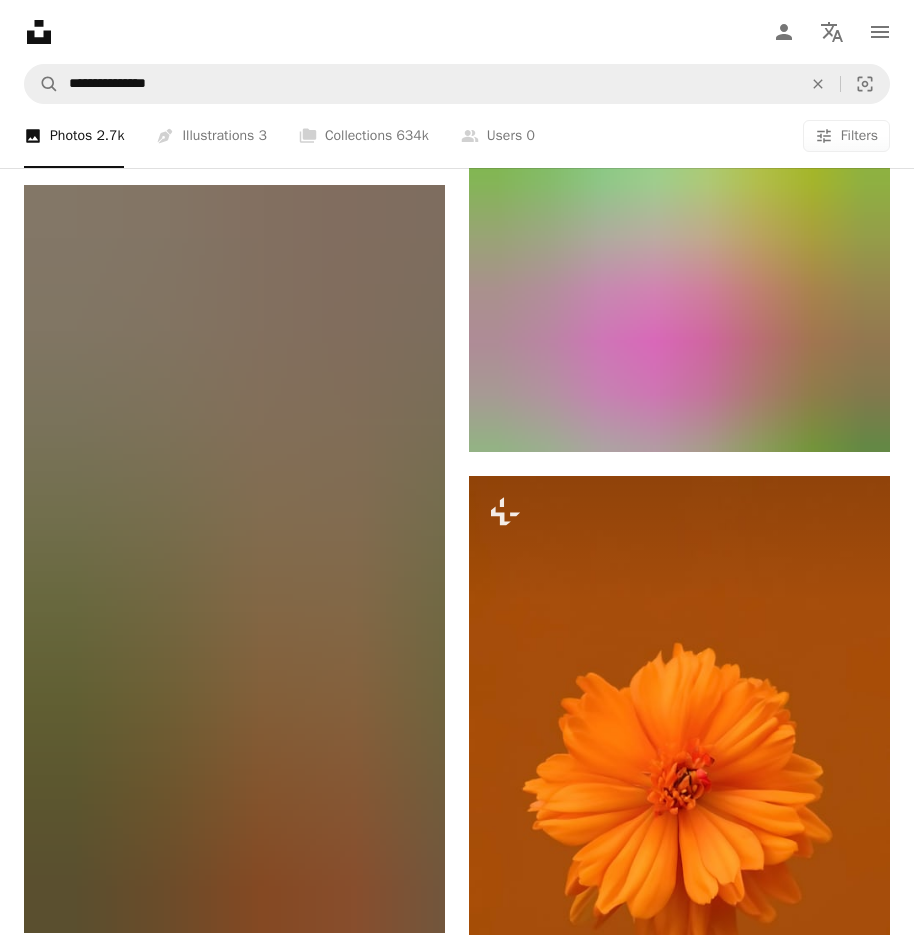 scroll, scrollTop: 16951, scrollLeft: 0, axis: vertical 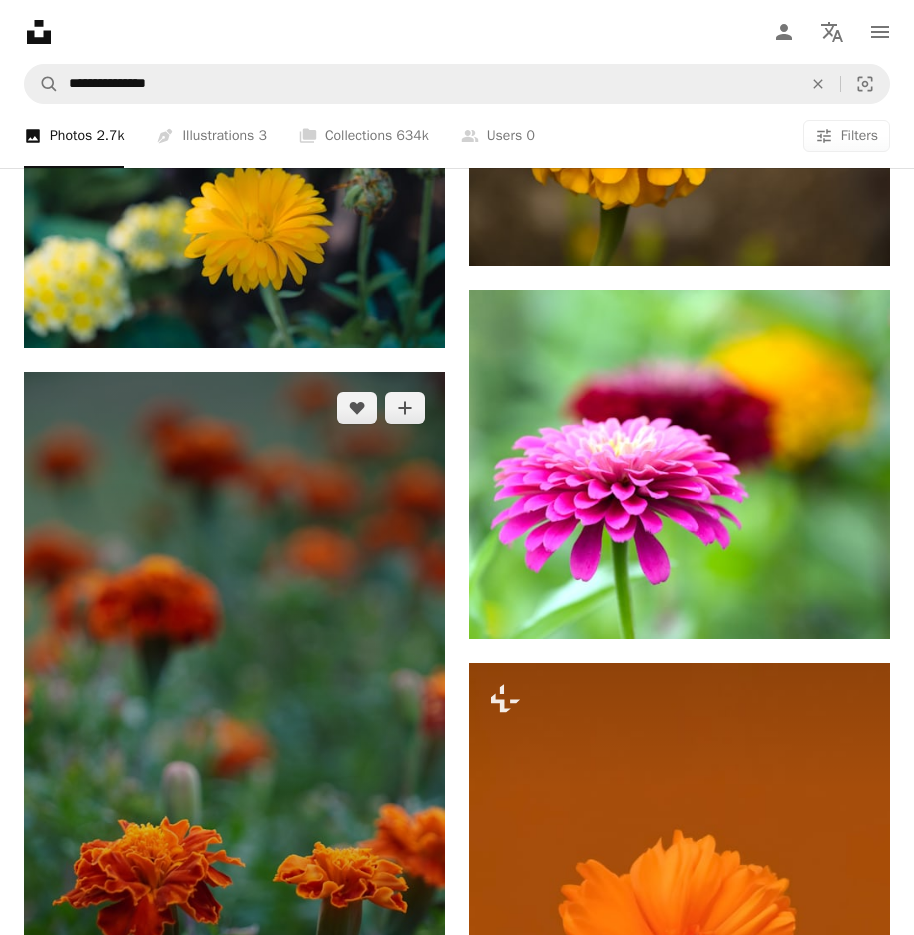 click at bounding box center [234, 746] 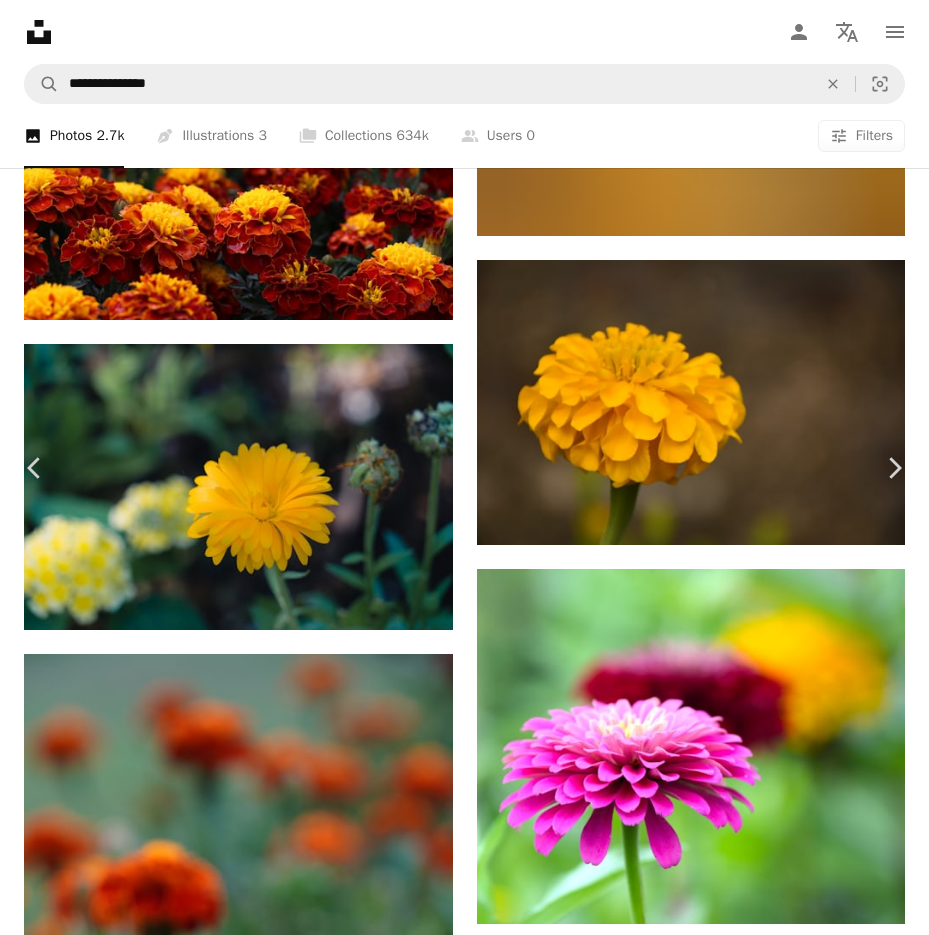 click on "Chevron down" 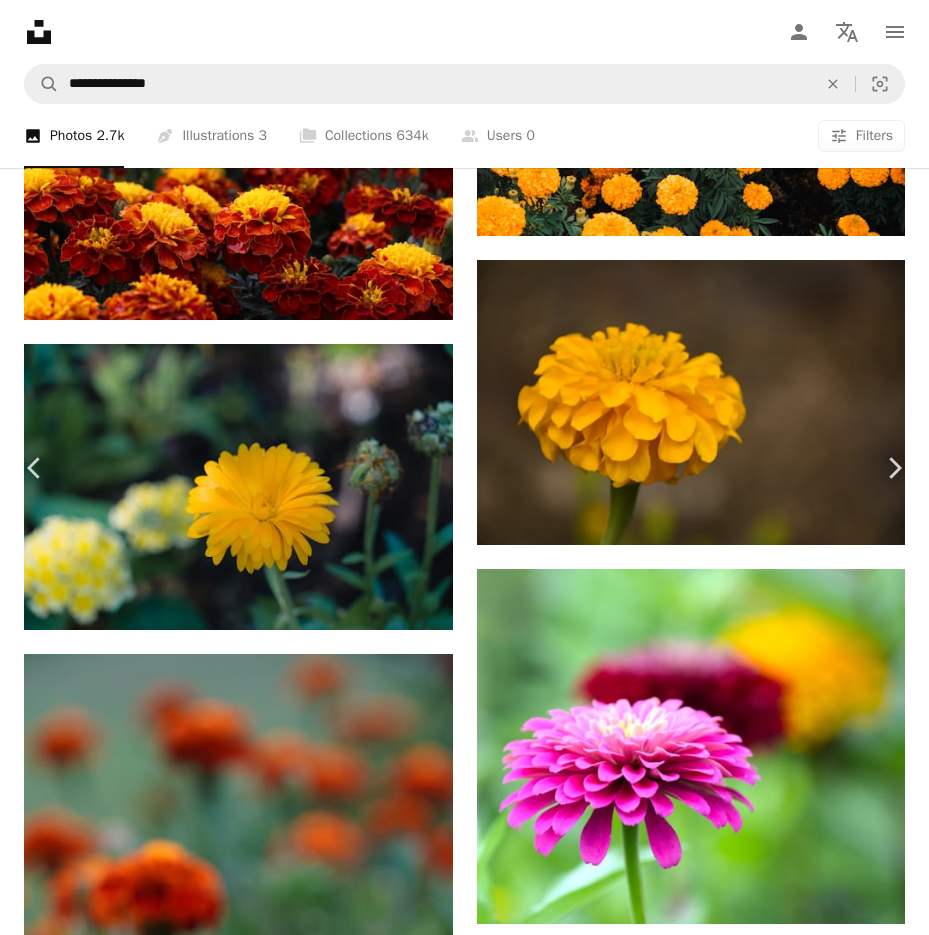 click on "( 3376 x 6000 )" at bounding box center (747, 5108) 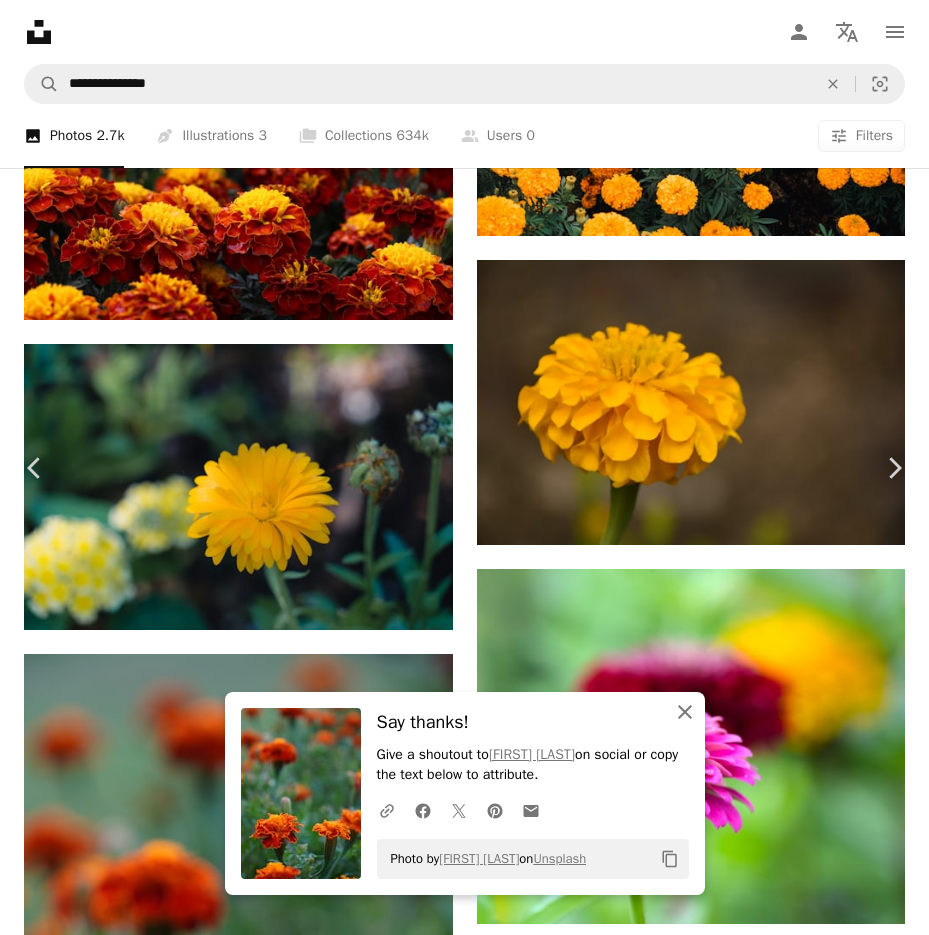 click 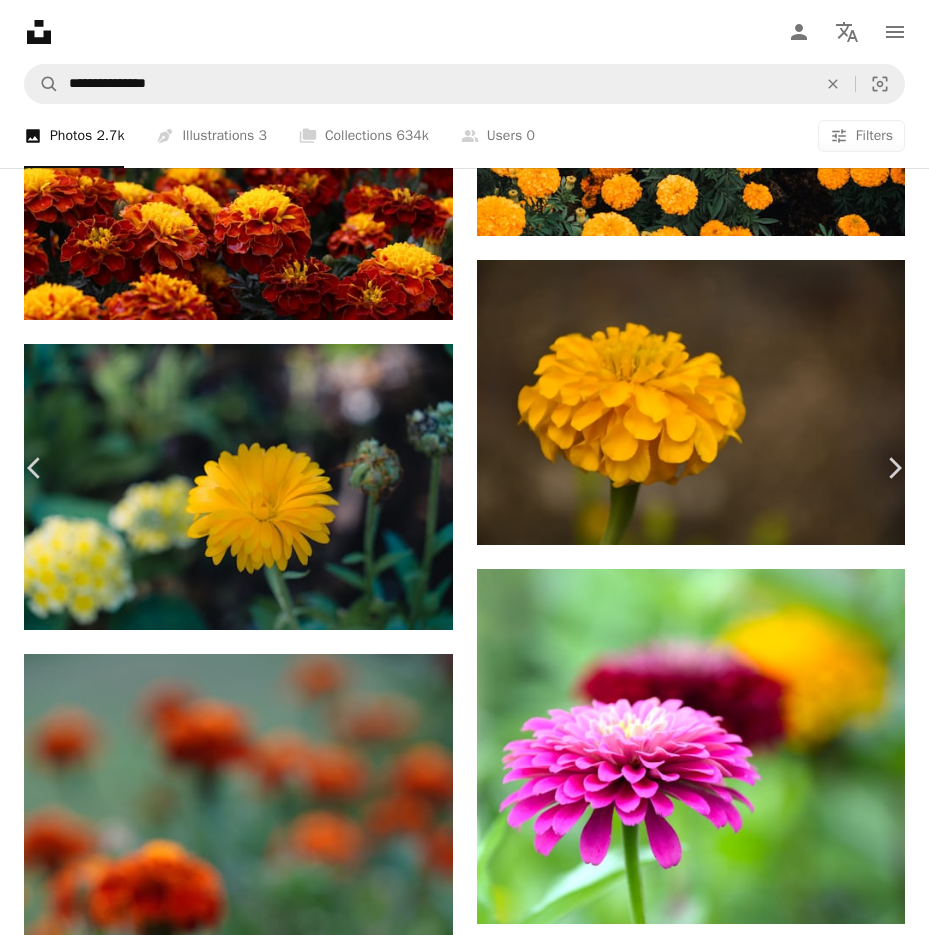 click on "An X shape" at bounding box center (20, 20) 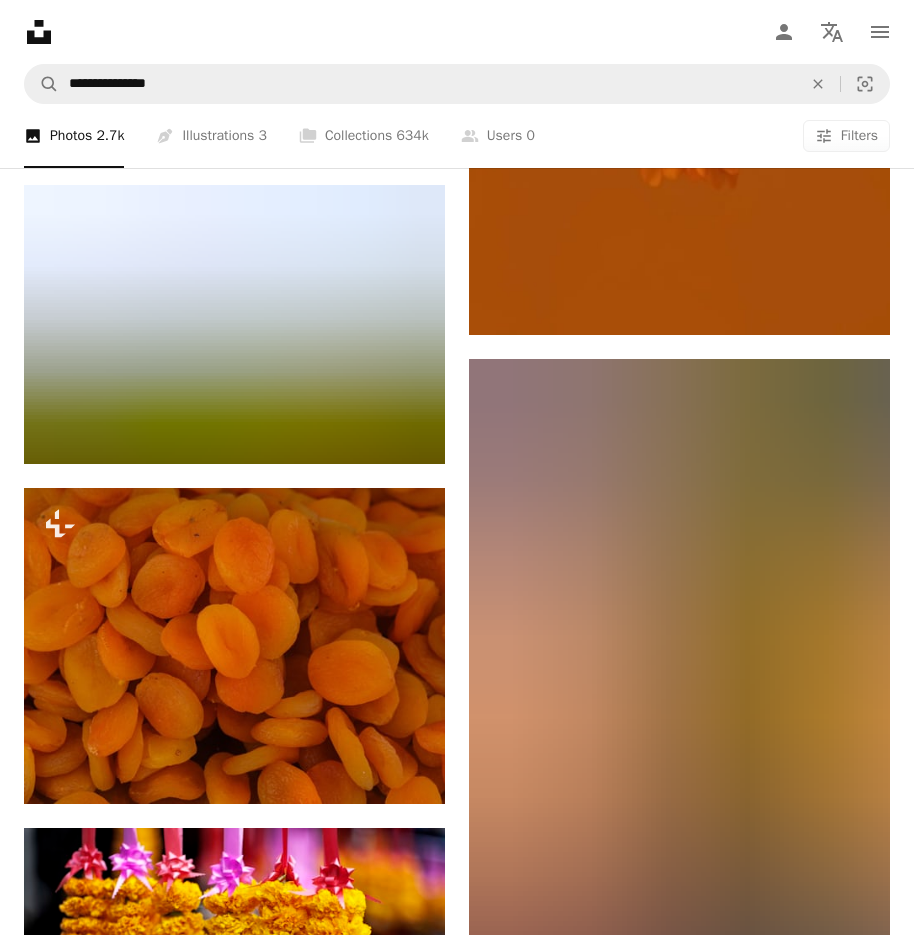 scroll, scrollTop: 17751, scrollLeft: 0, axis: vertical 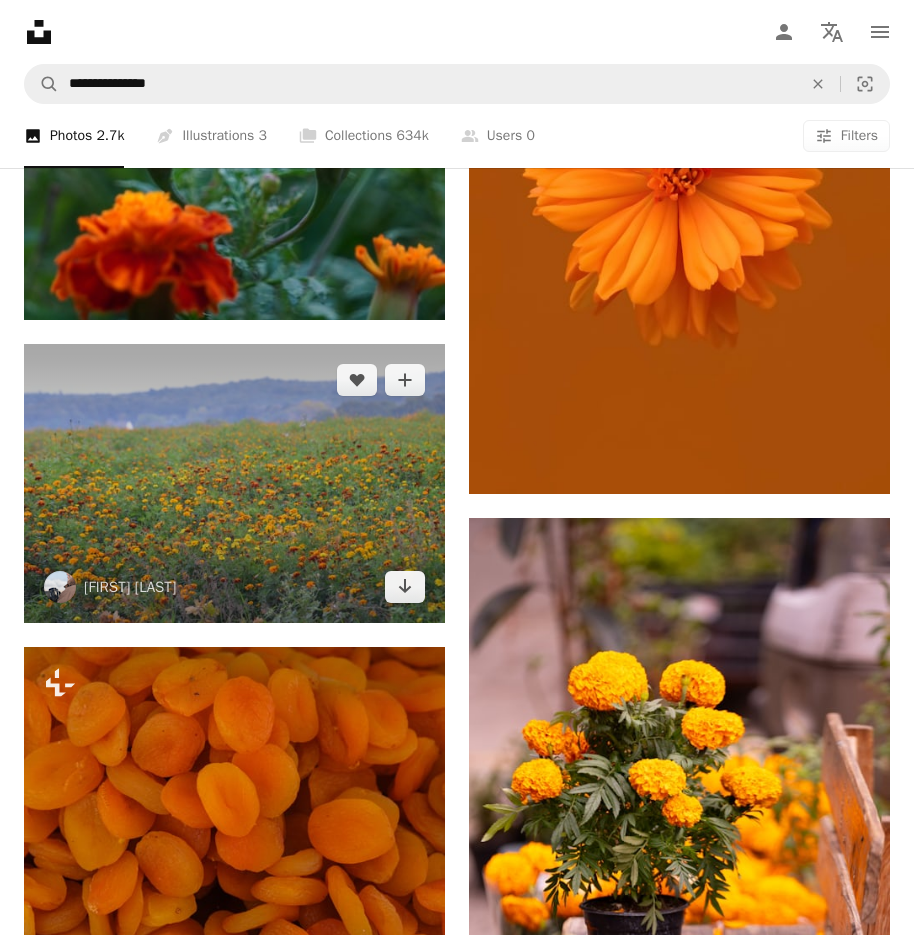 click at bounding box center (234, 483) 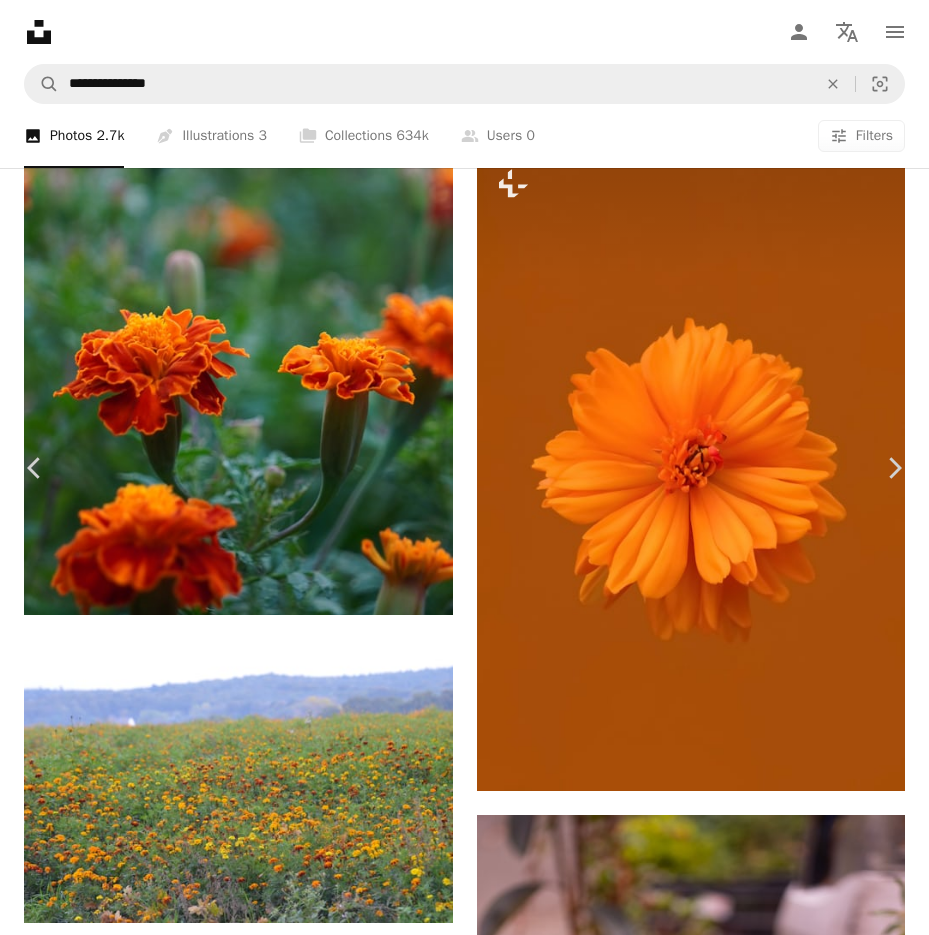 click on "Chevron down" 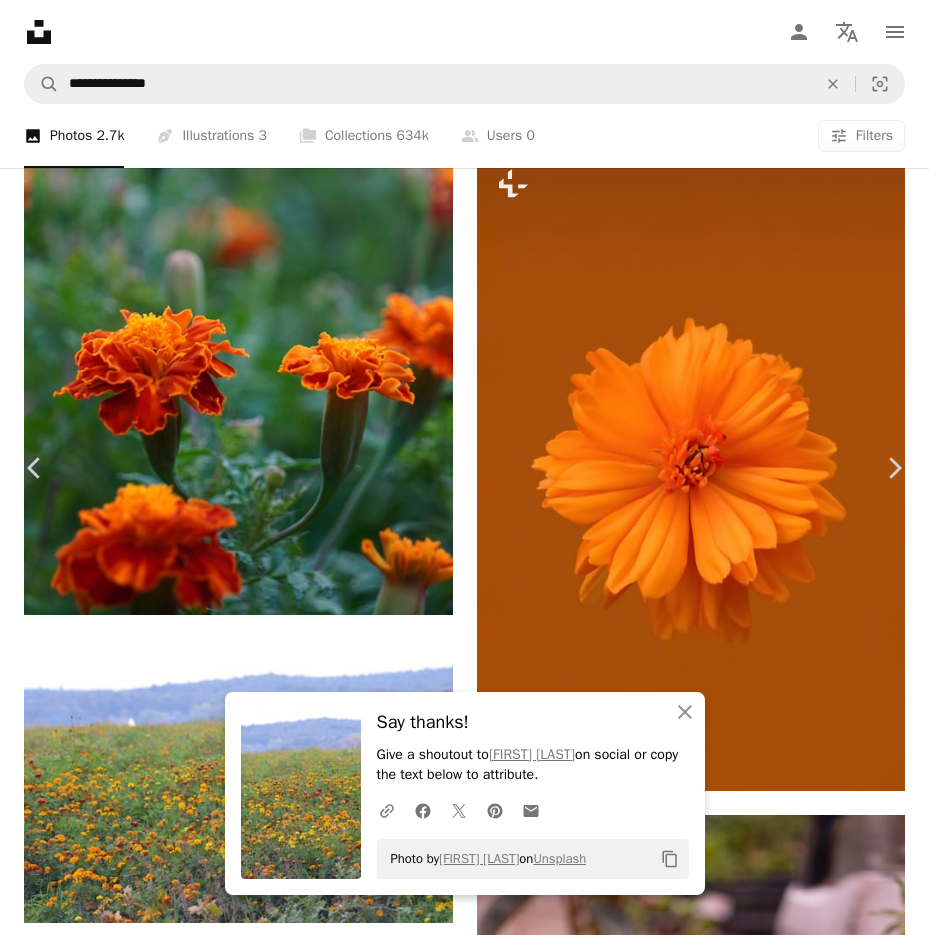 click on "An X shape" at bounding box center [20, 20] 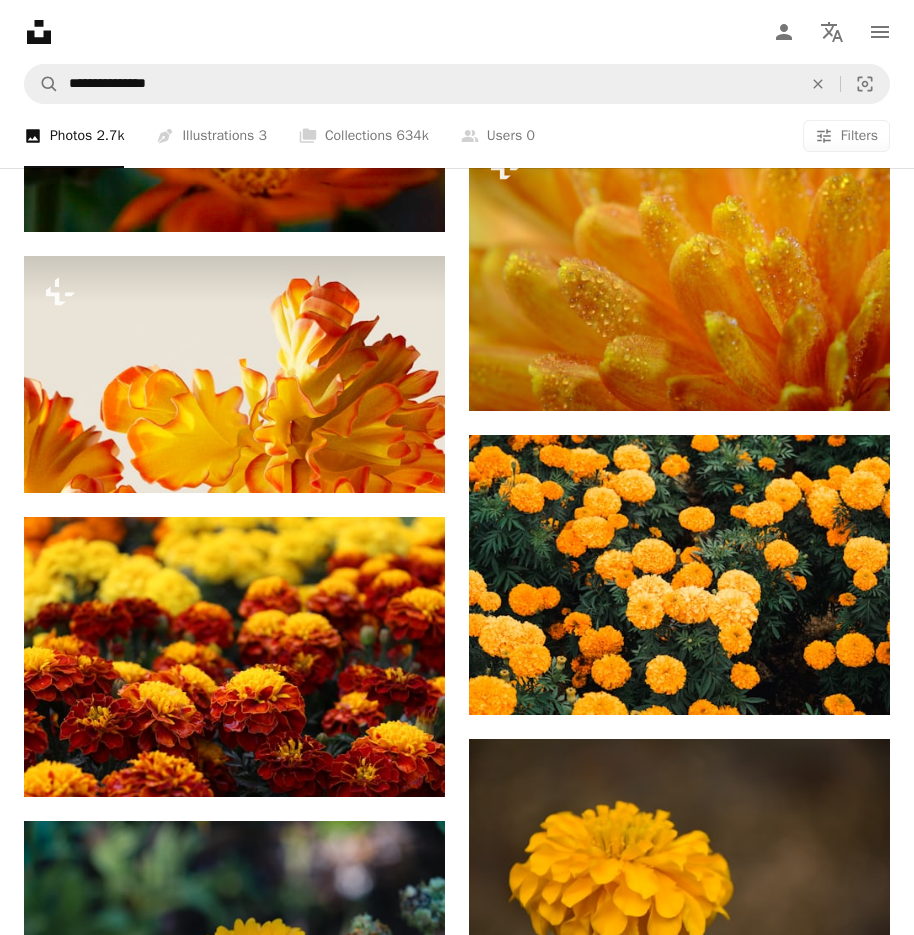 scroll, scrollTop: 15951, scrollLeft: 0, axis: vertical 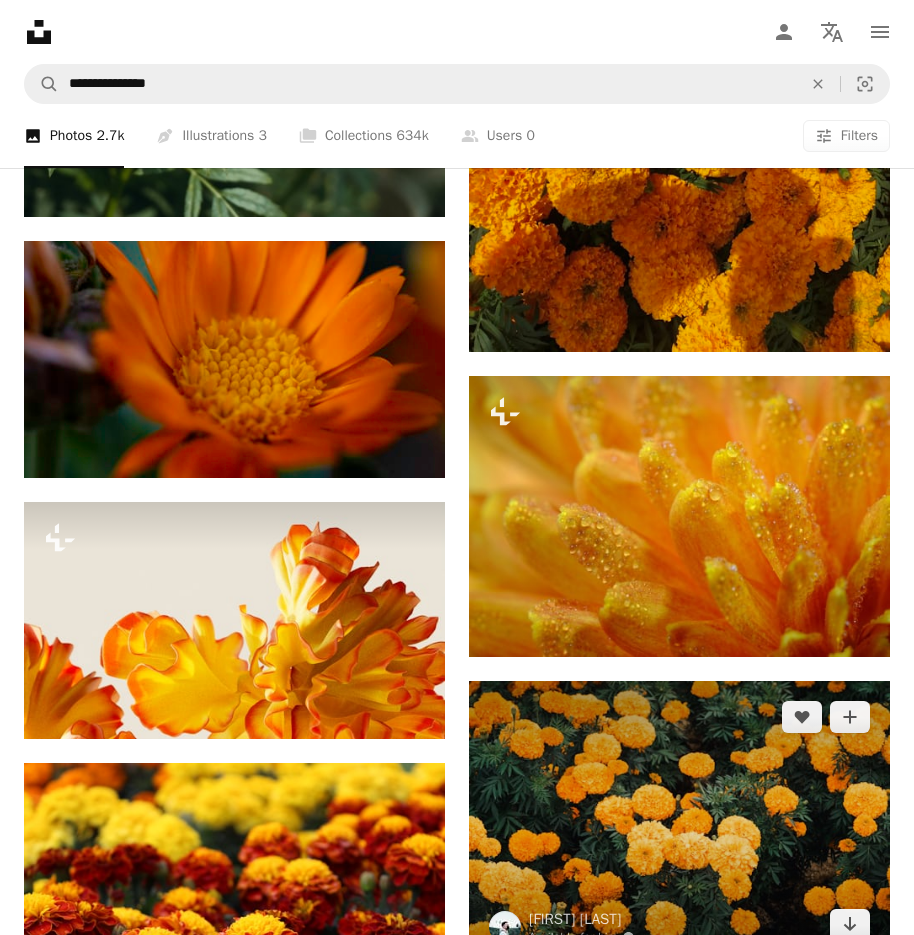 click at bounding box center [679, 821] 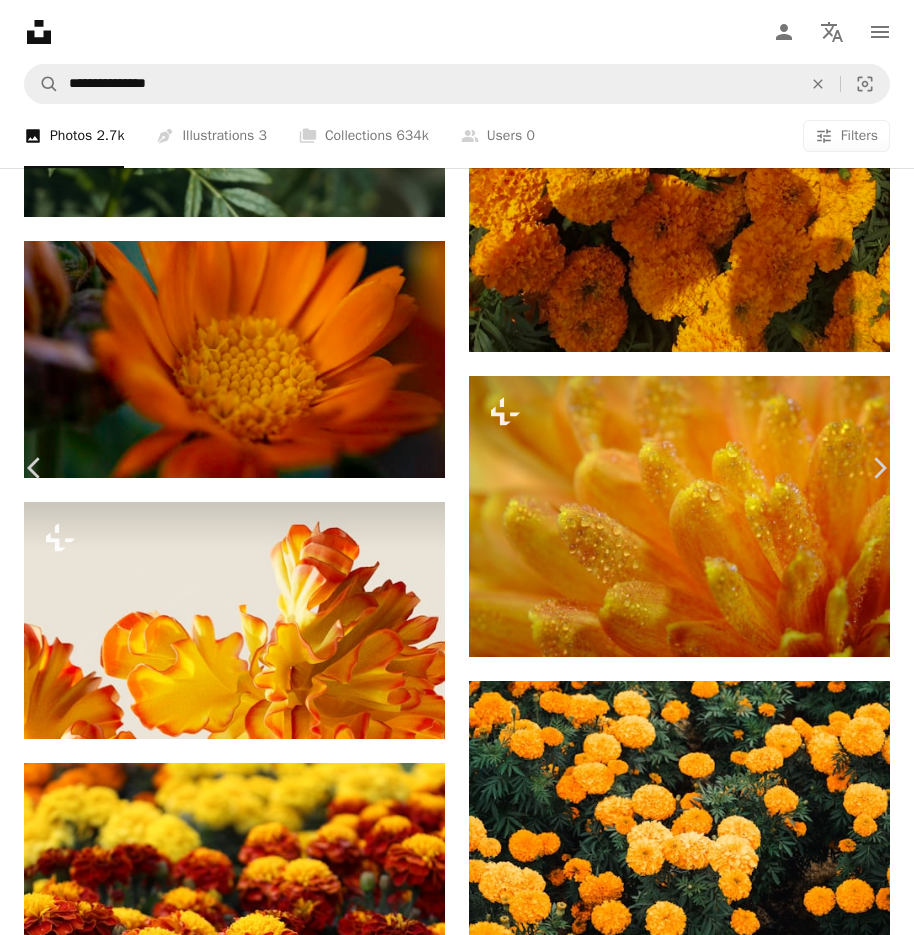 click on "Chevron down" 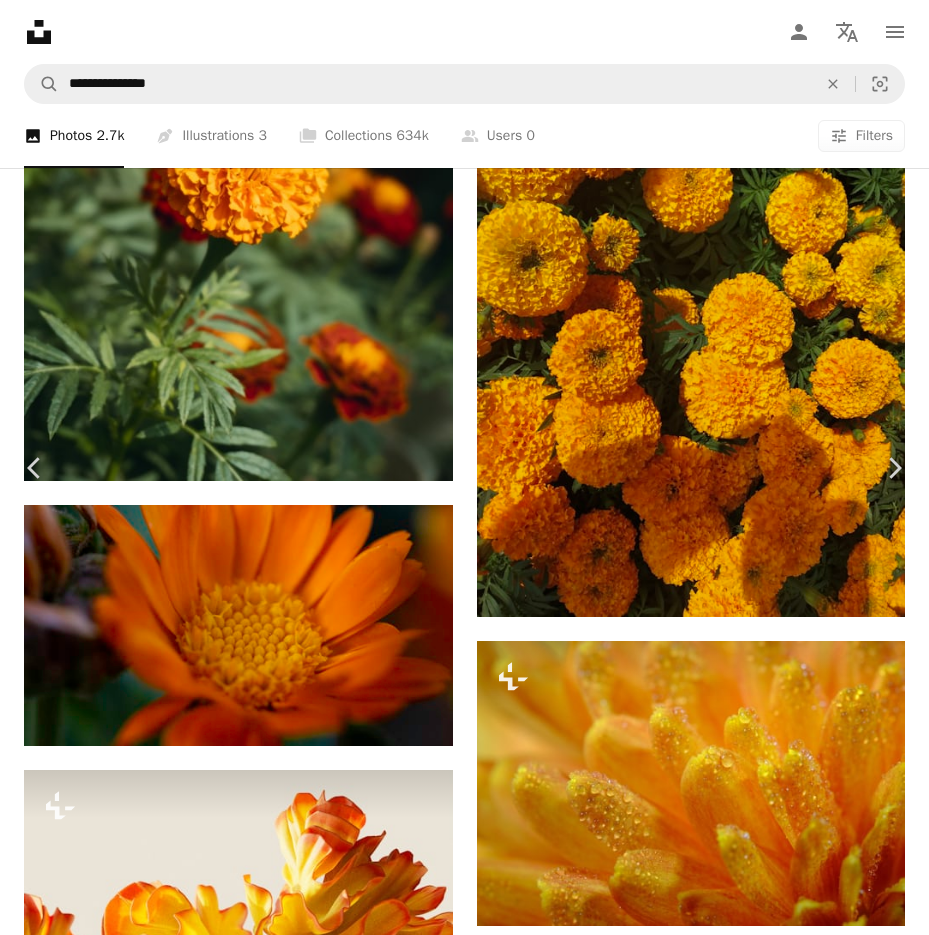 click on "( 6000 x 4000 )" at bounding box center [747, 11350] 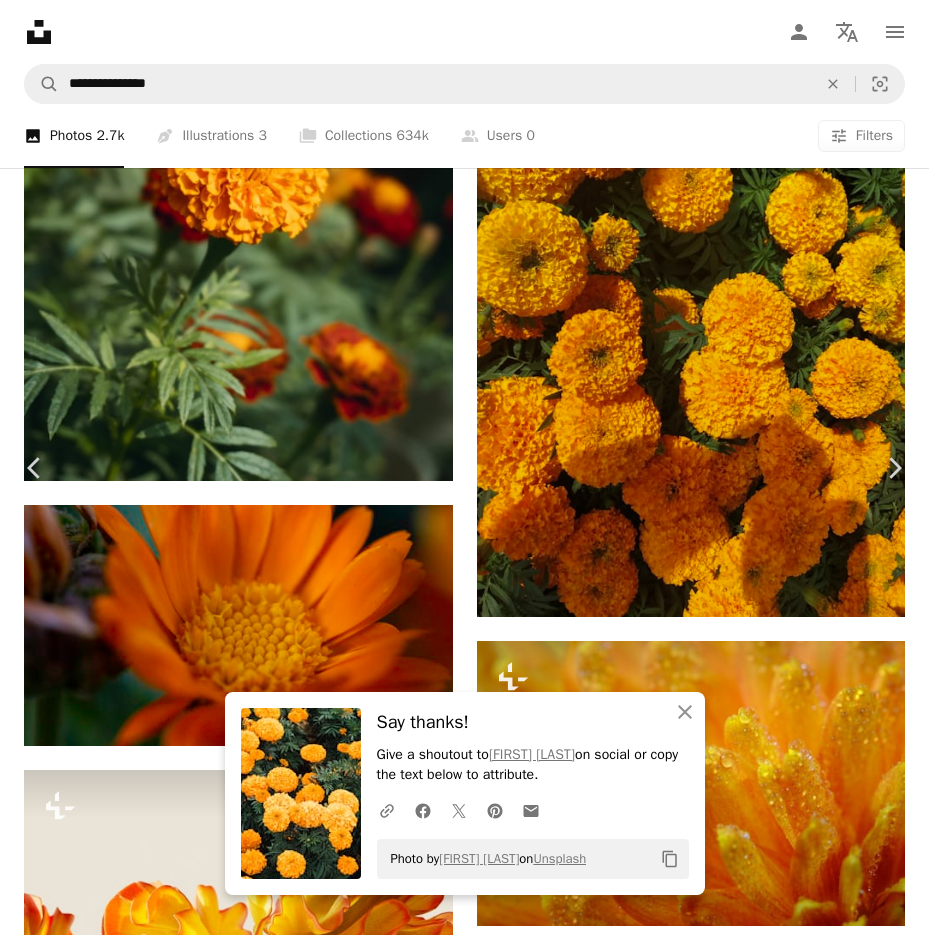 click on "An X shape" at bounding box center [20, 20] 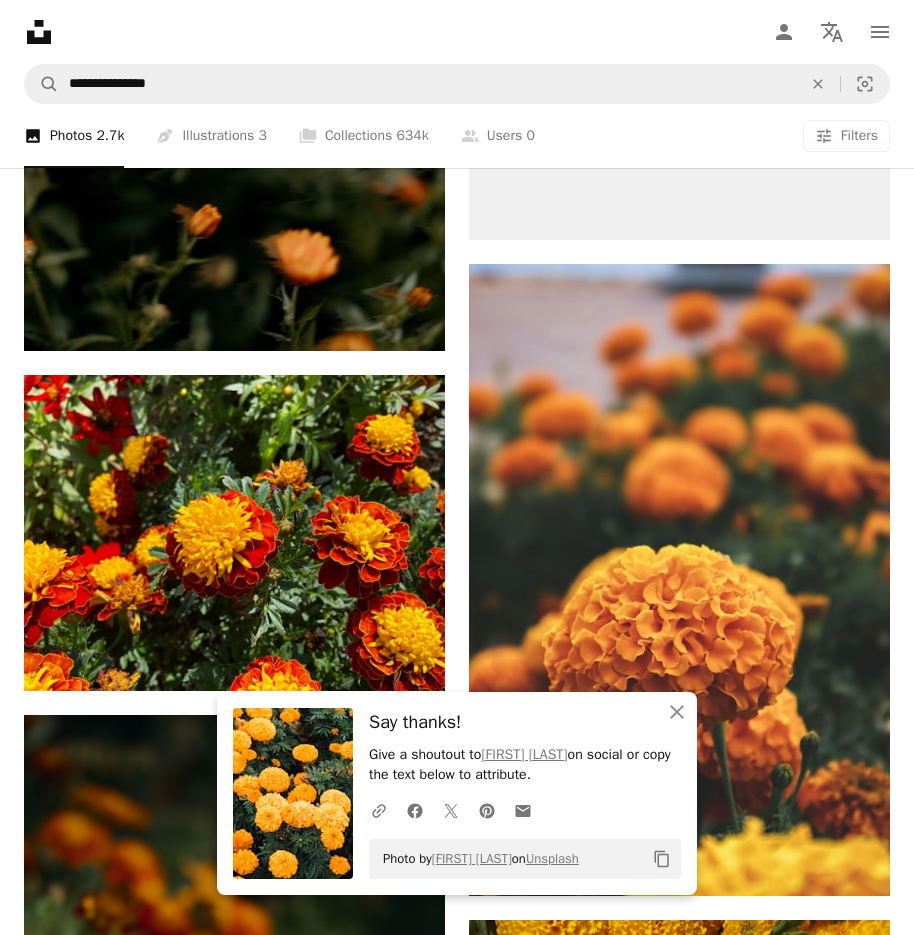 scroll, scrollTop: 14751, scrollLeft: 0, axis: vertical 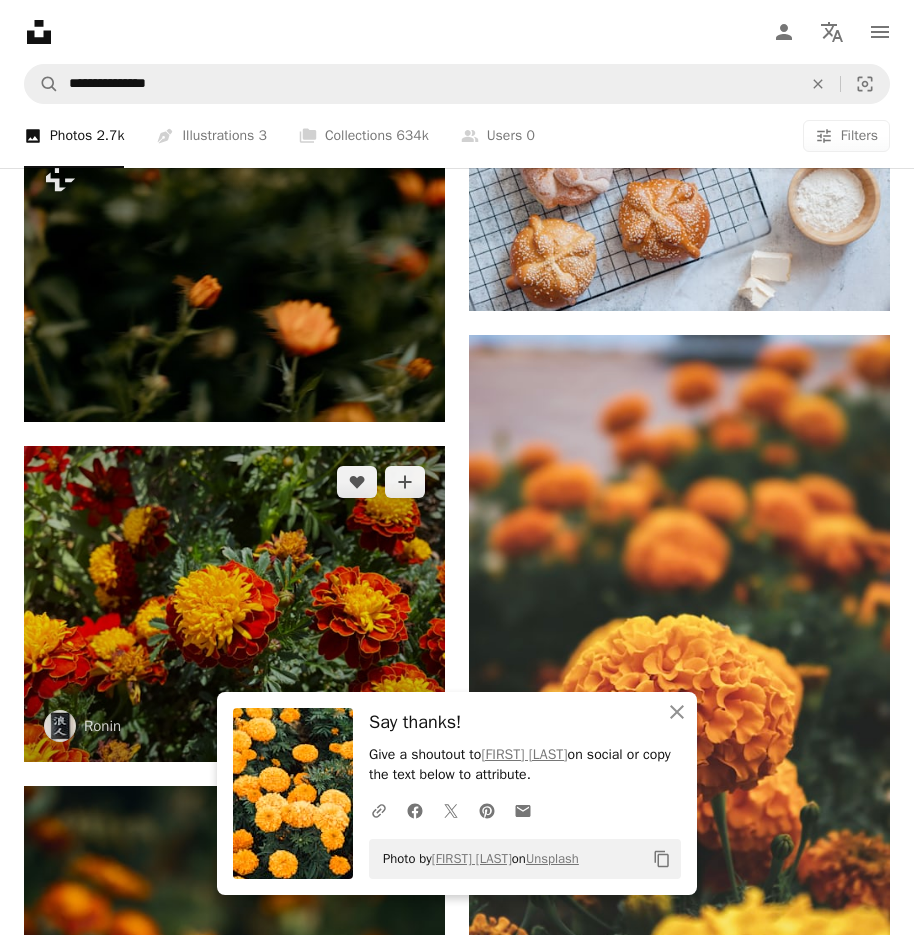 click at bounding box center (234, 604) 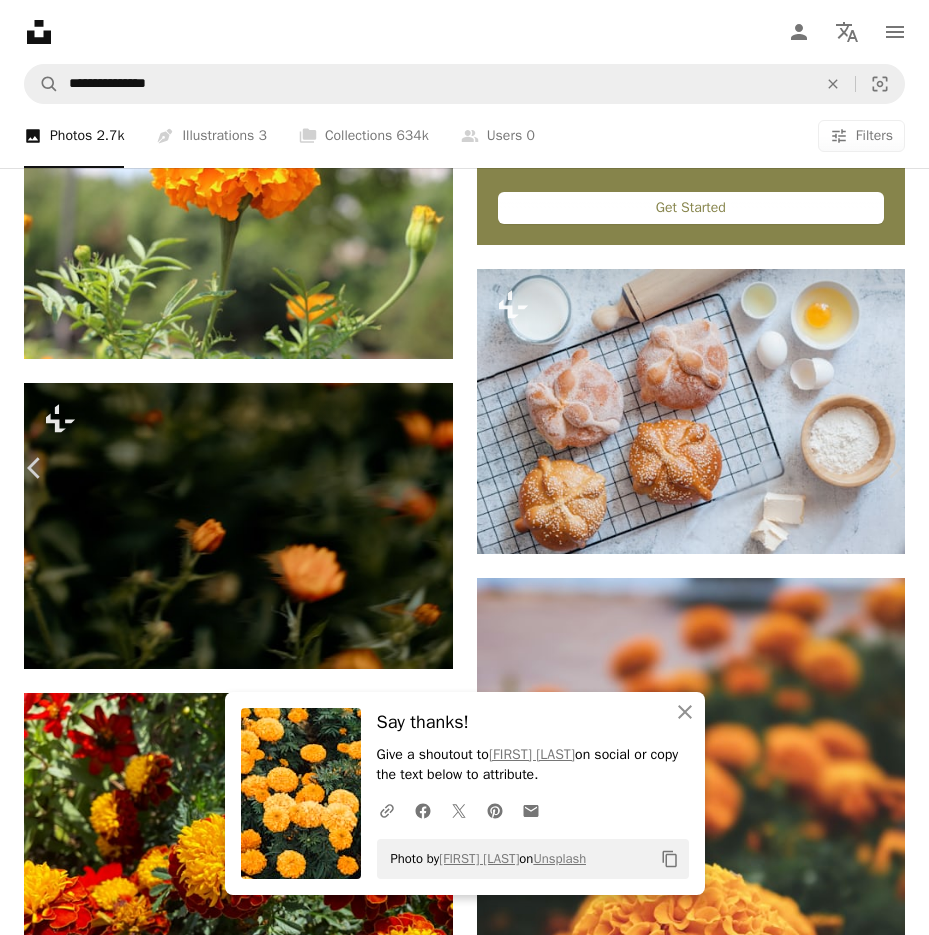 click on "Chevron down" 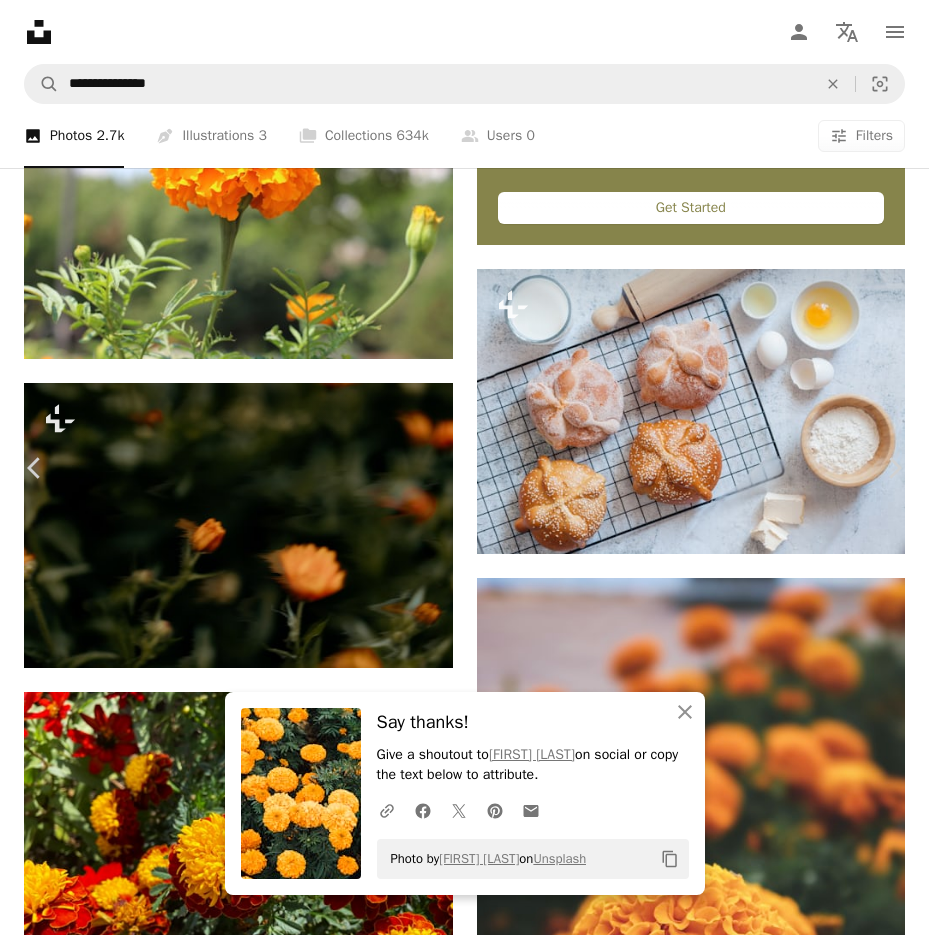 click on "( 4032 x 3024 )" at bounding box center (747, 12550) 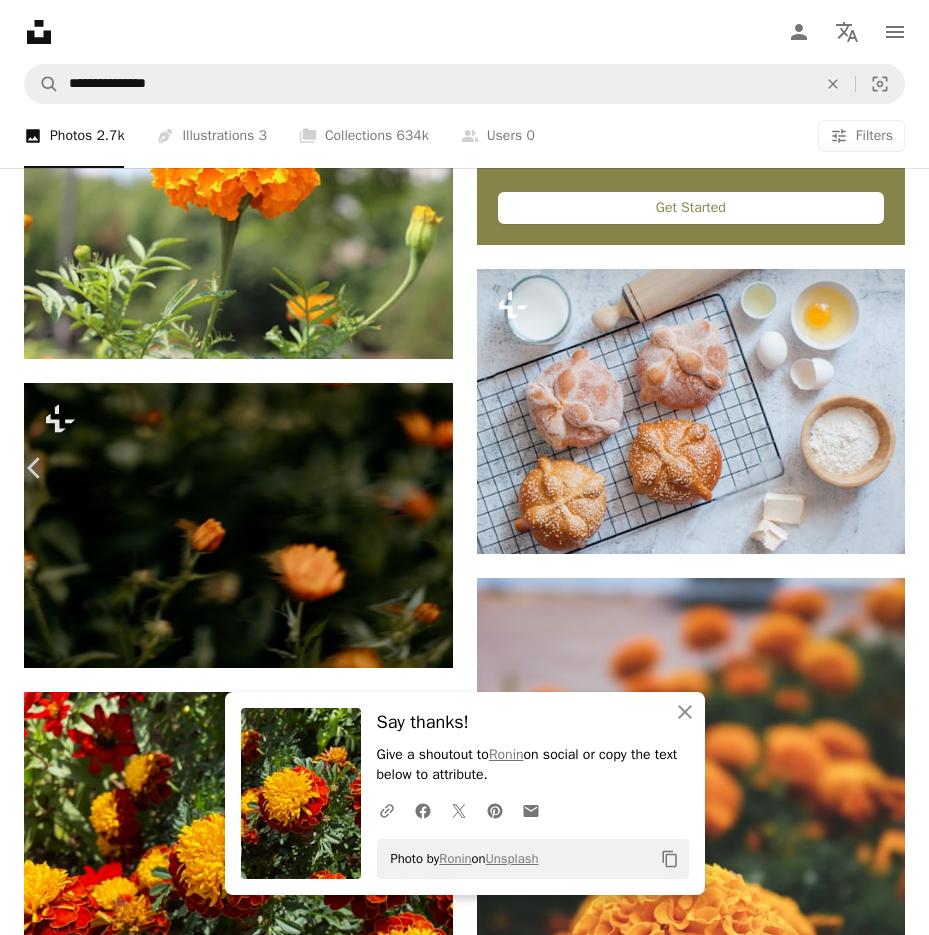 click on "An X shape" at bounding box center (20, 20) 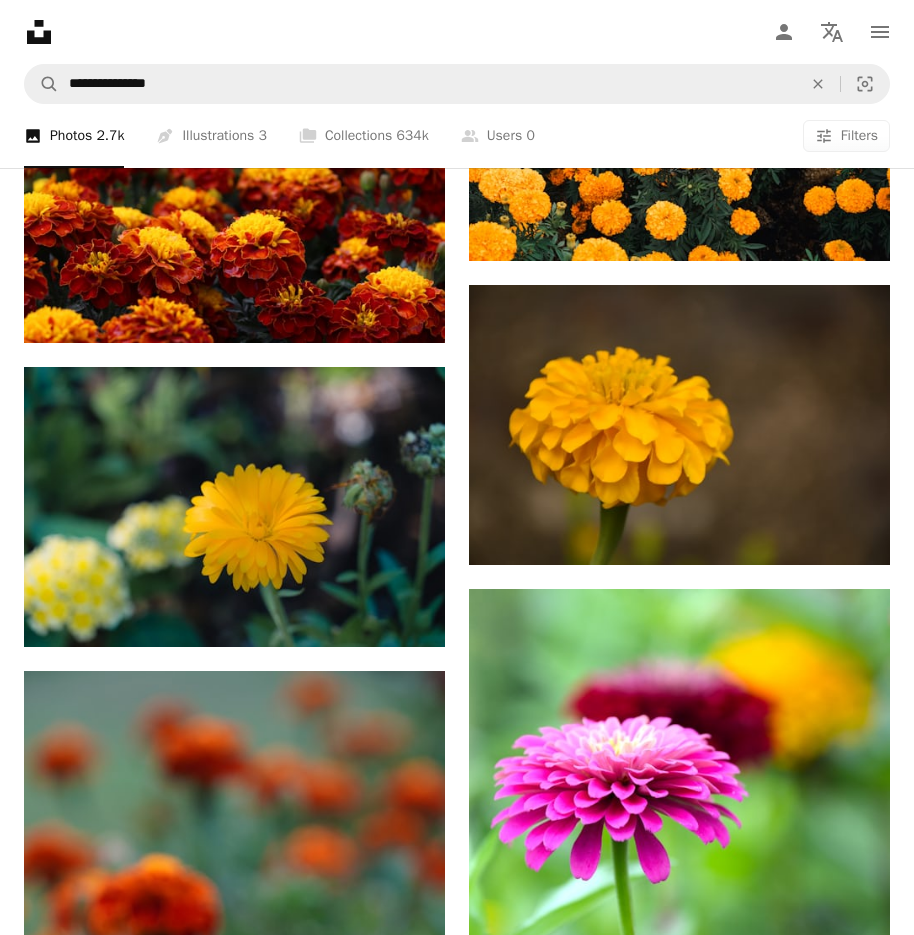 scroll, scrollTop: 16051, scrollLeft: 0, axis: vertical 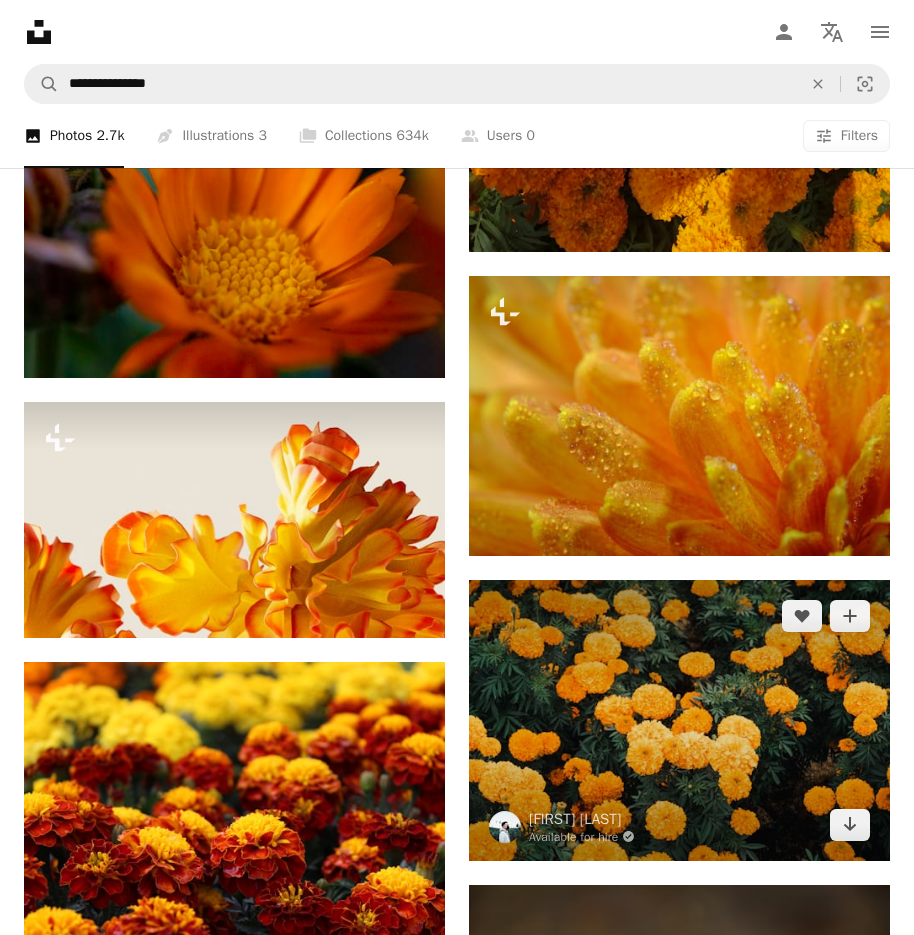 click at bounding box center [679, 720] 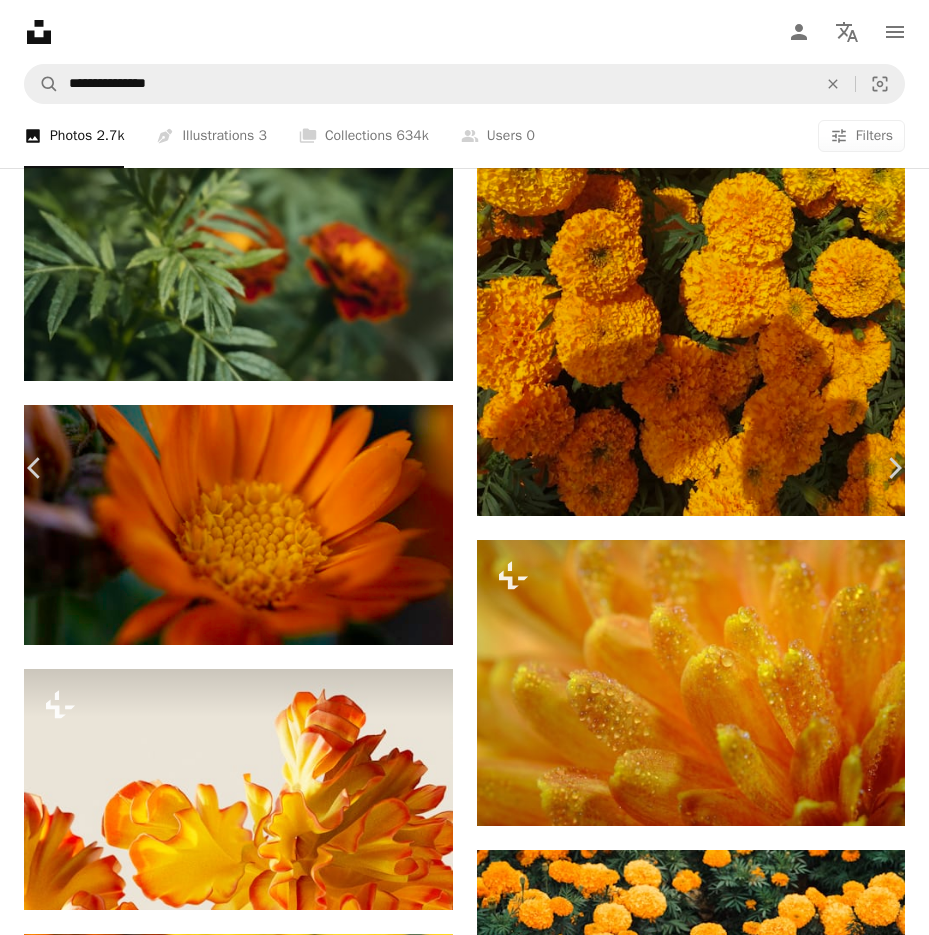 click on "Chevron down" 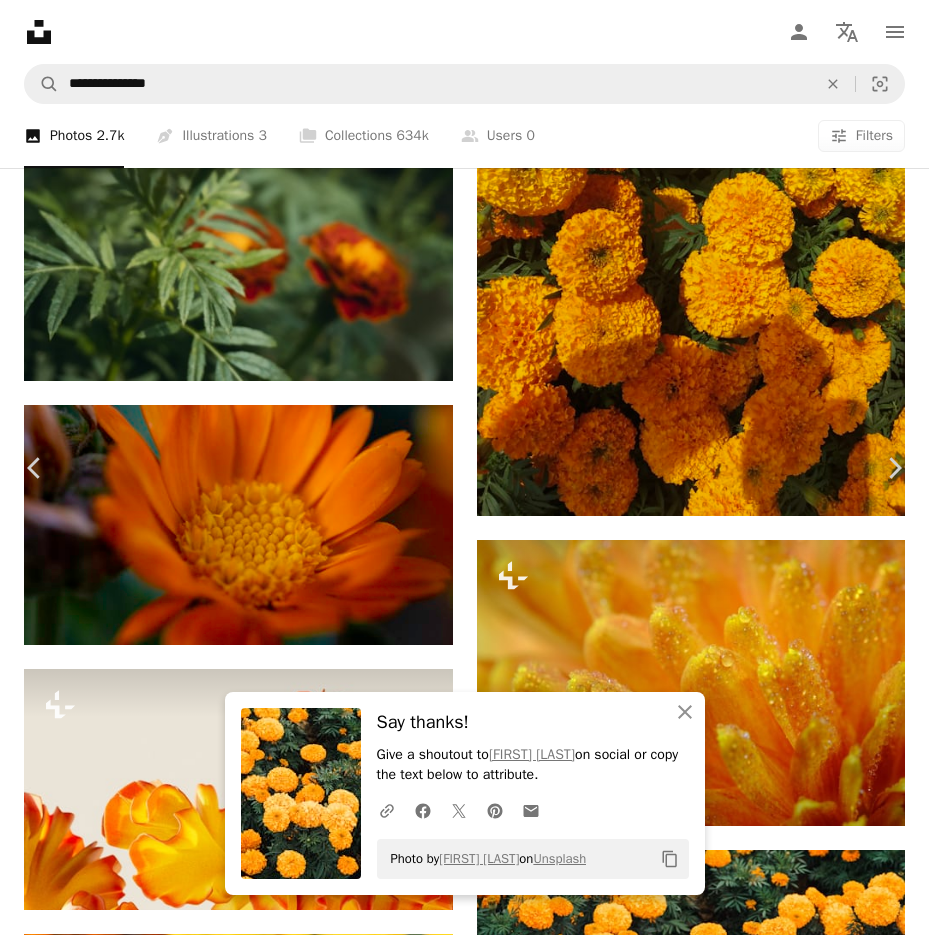 click on "An X shape" at bounding box center [20, 20] 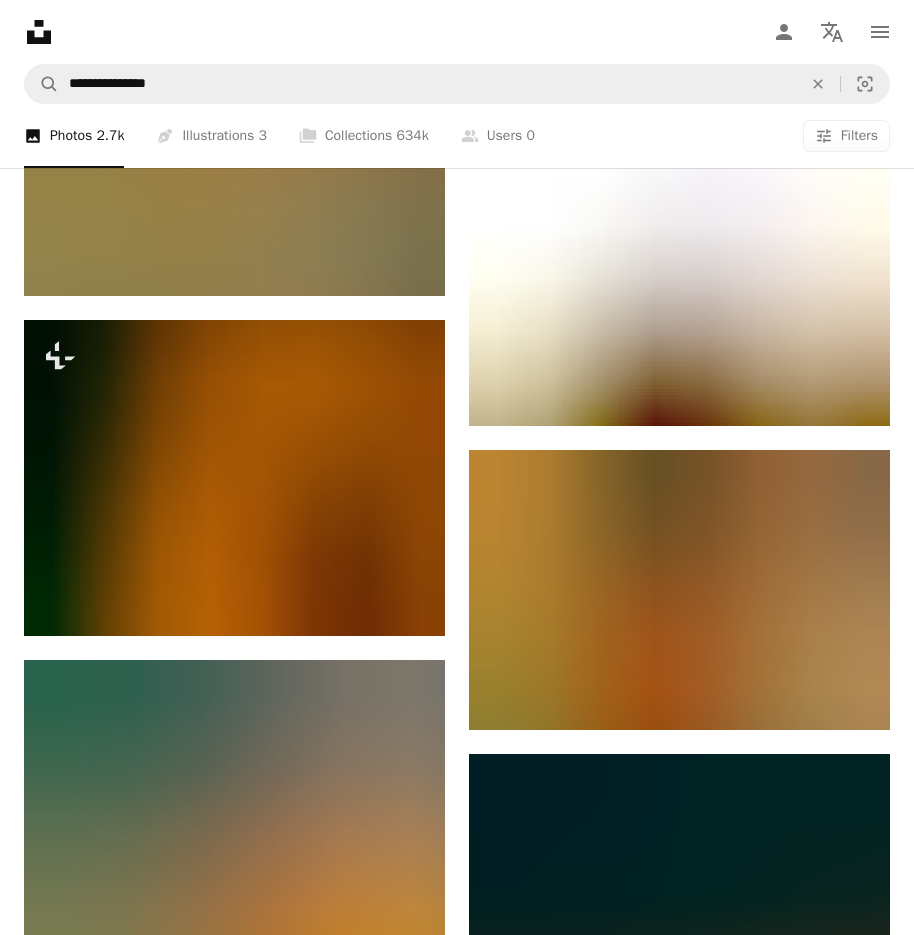 scroll, scrollTop: 19351, scrollLeft: 0, axis: vertical 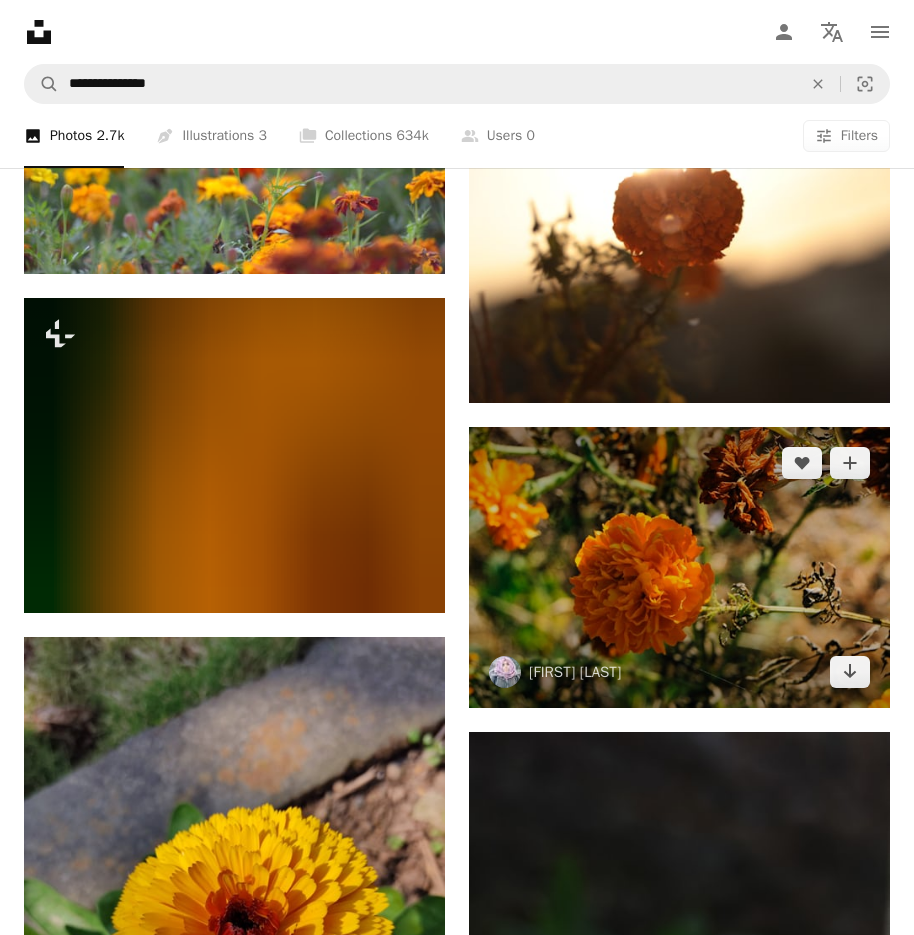 click at bounding box center [679, 567] 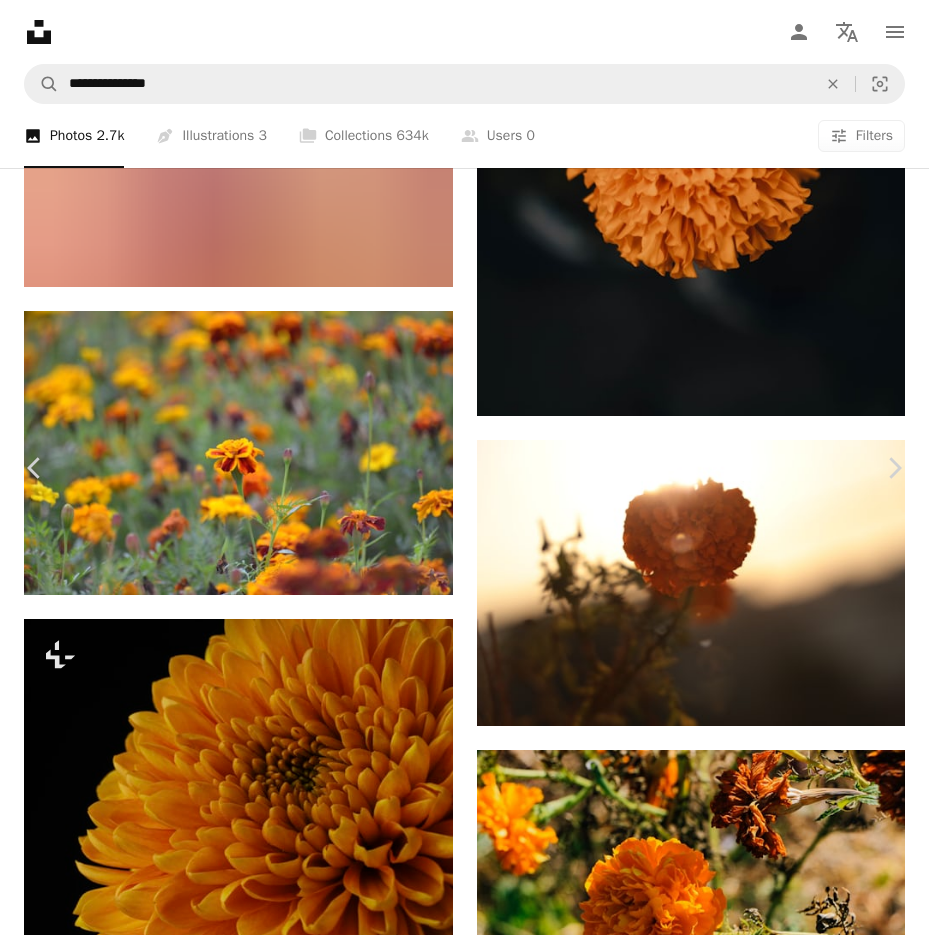 click 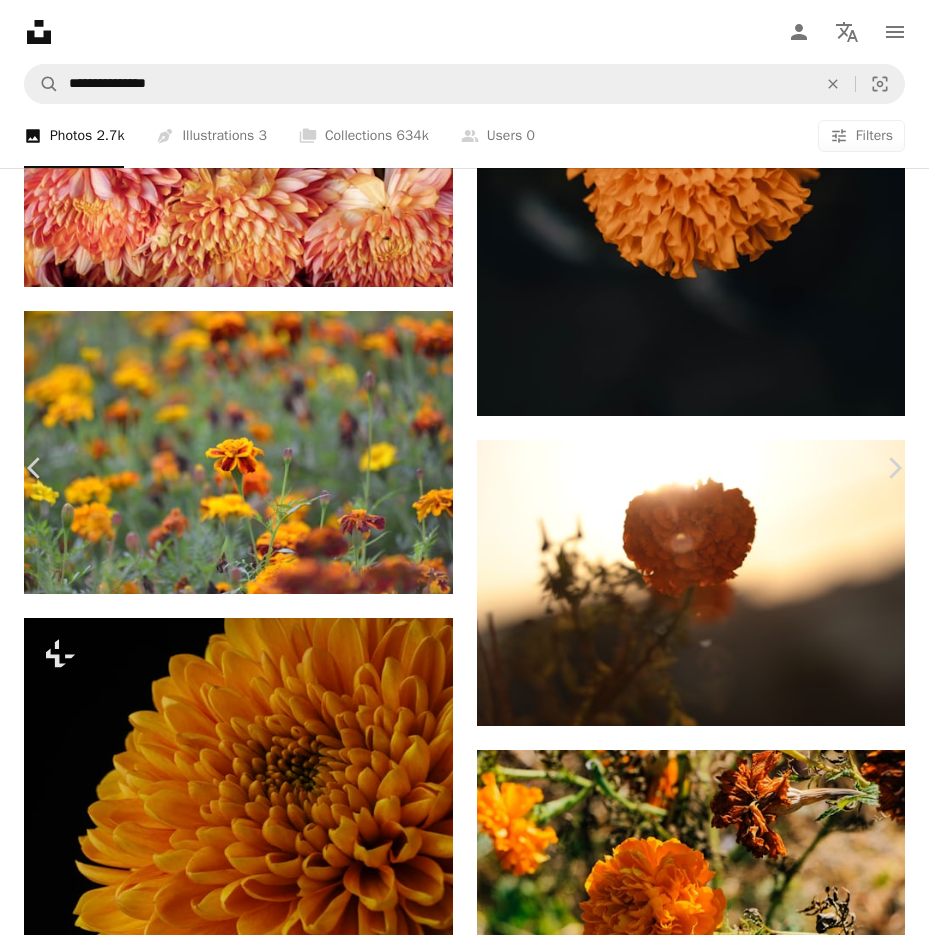click on "( [NUMBER] x [NUMBER] )" at bounding box center [776, 7950] 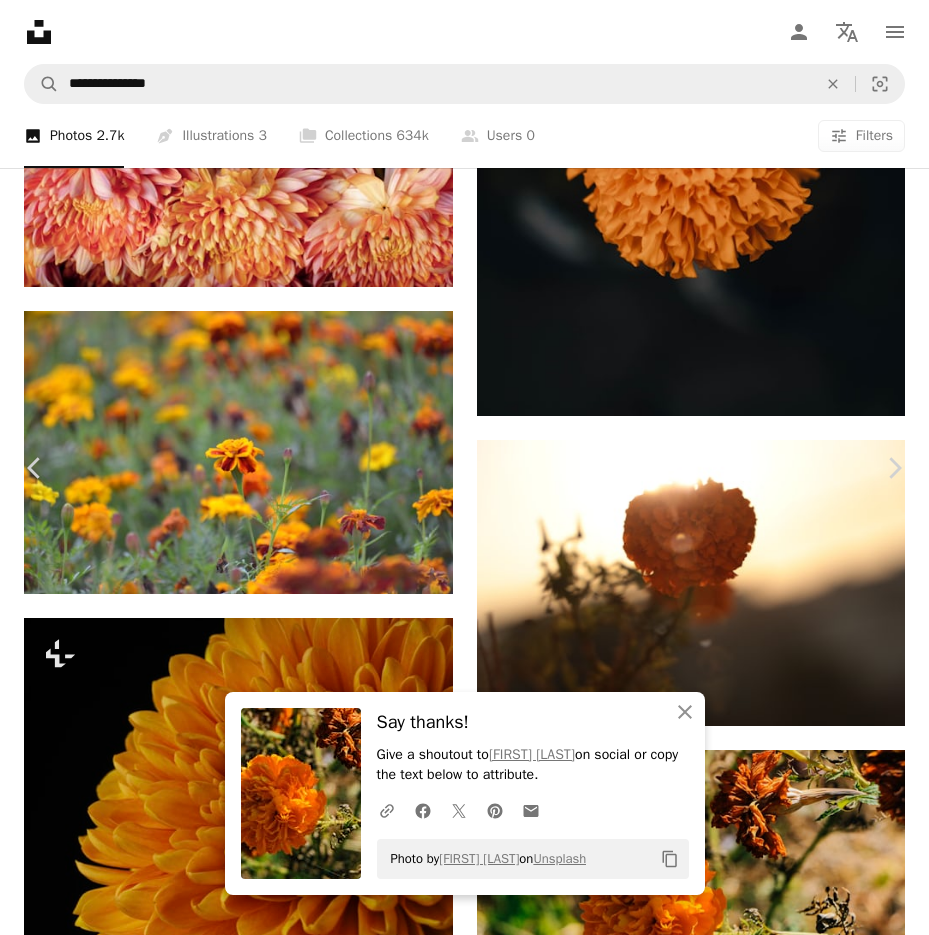 click on "An X shape" at bounding box center (20, 20) 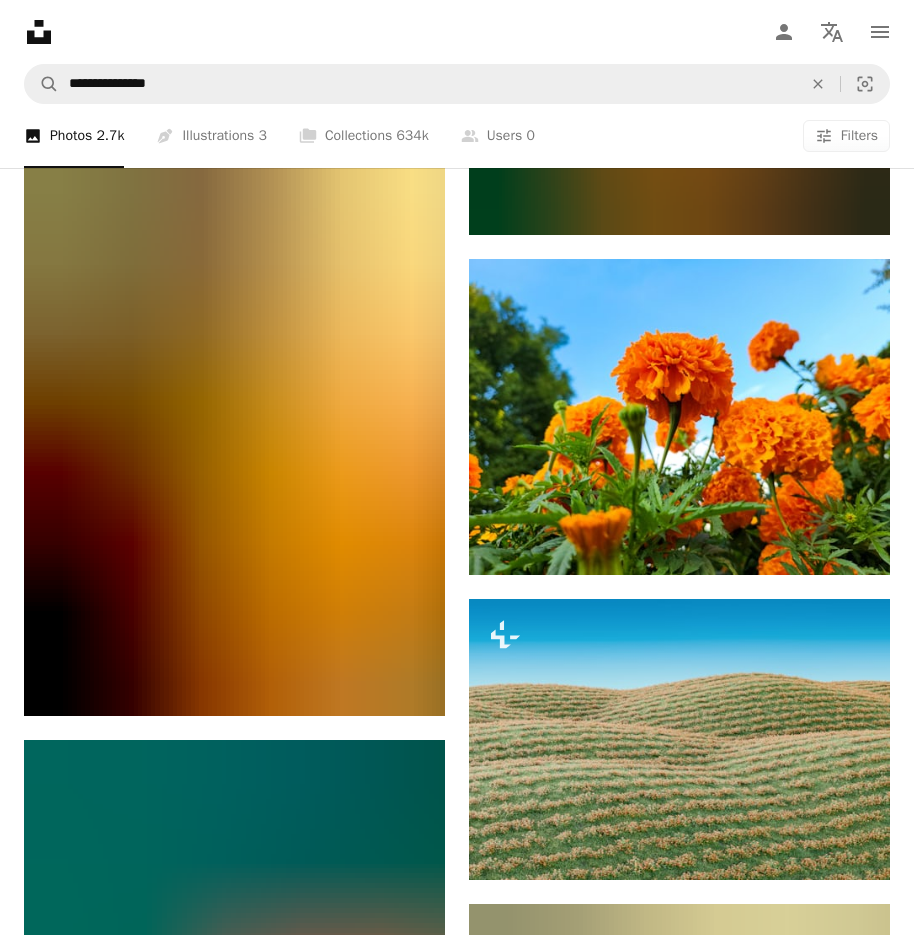 scroll, scrollTop: 22351, scrollLeft: 0, axis: vertical 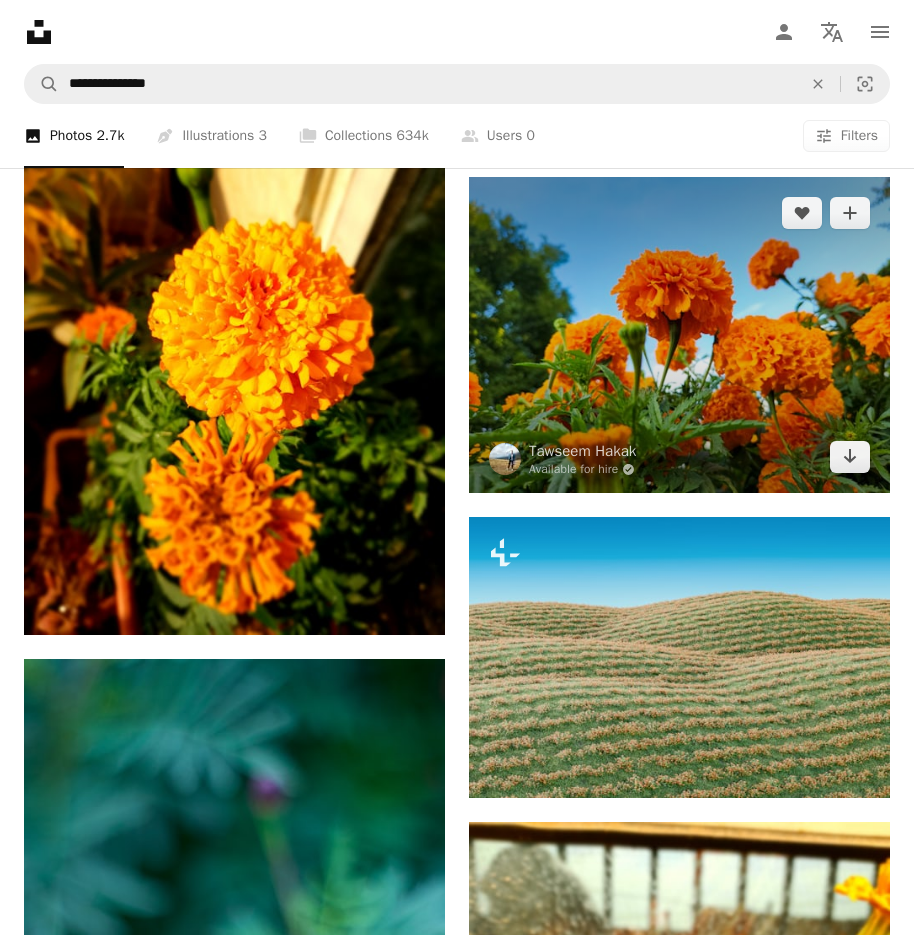 click at bounding box center (679, 335) 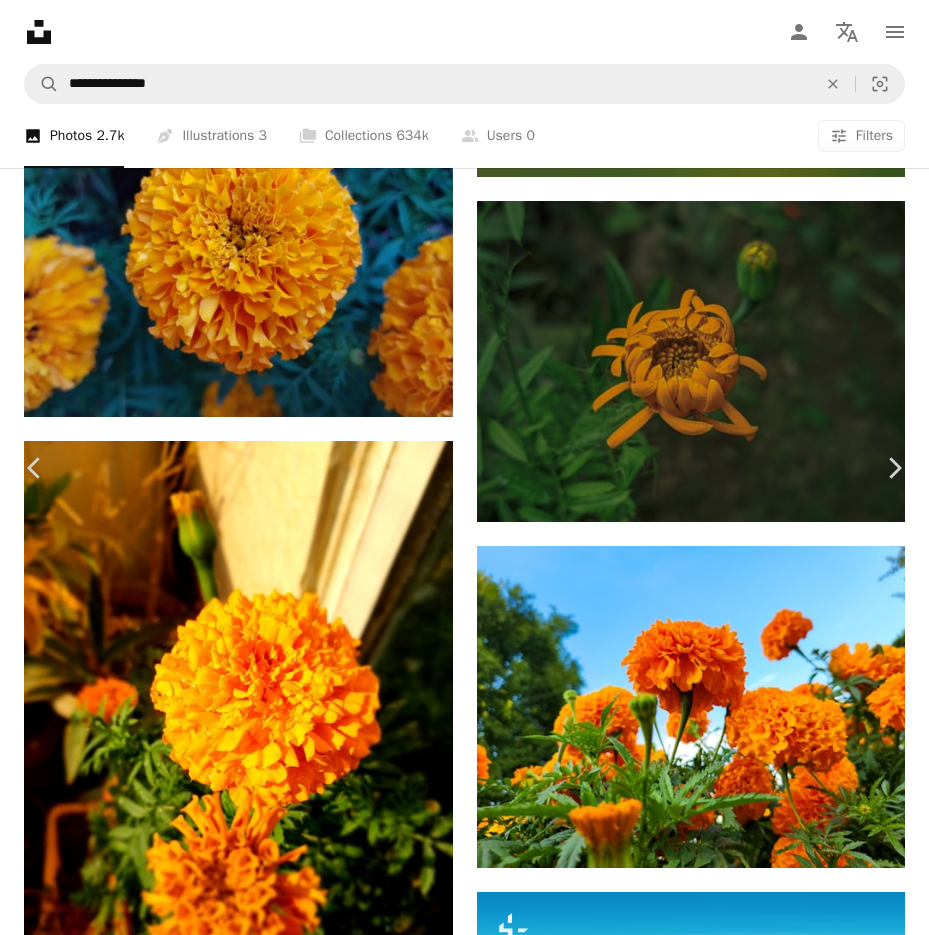 click 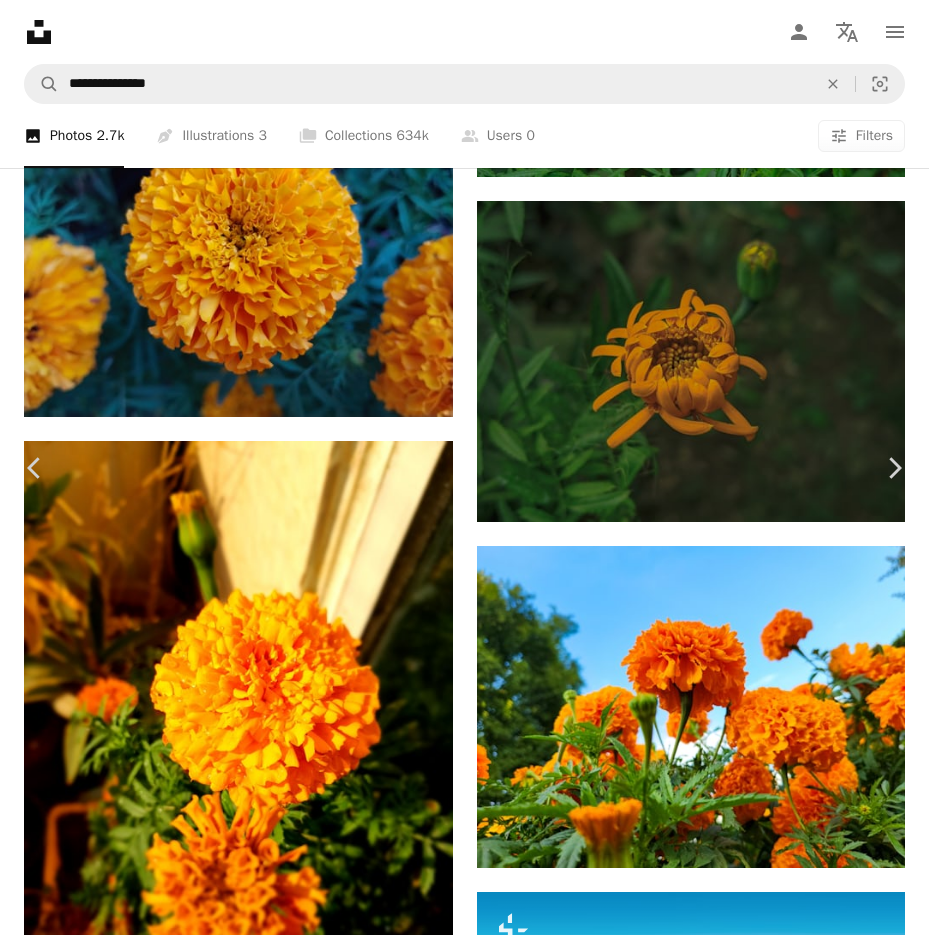 click on "( 8160 x 6120 )" at bounding box center (747, 4950) 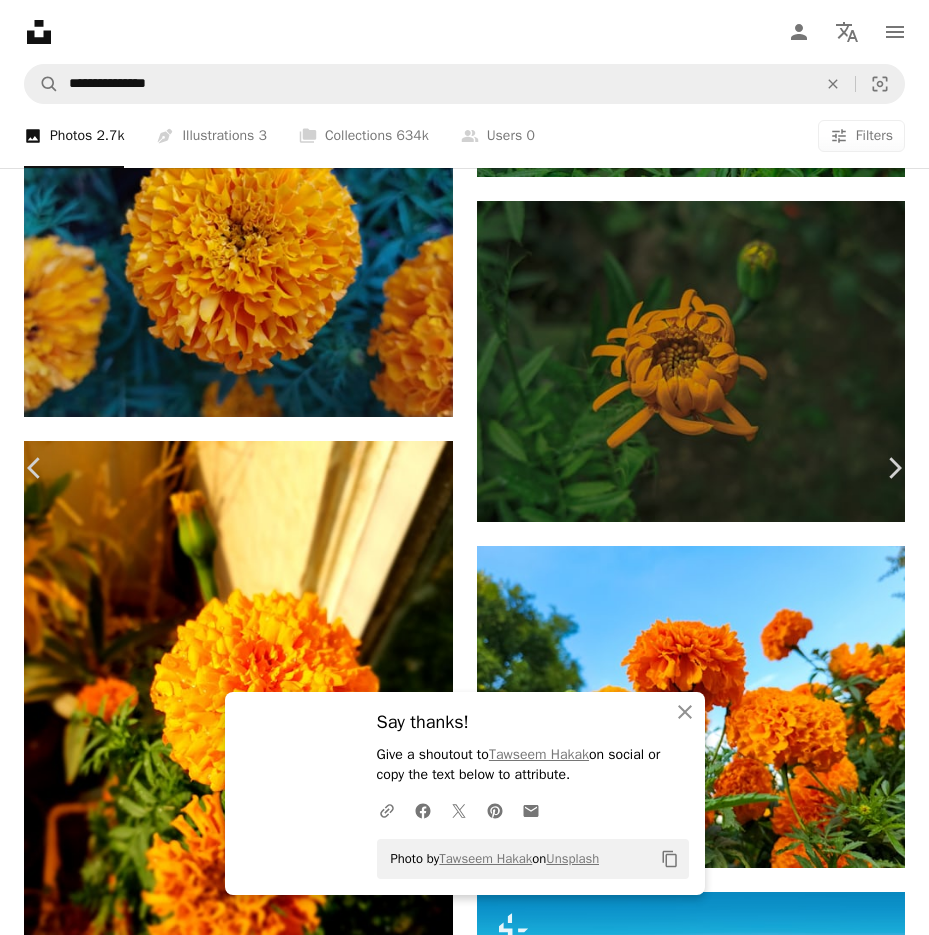 click on "An X shape" at bounding box center (20, 20) 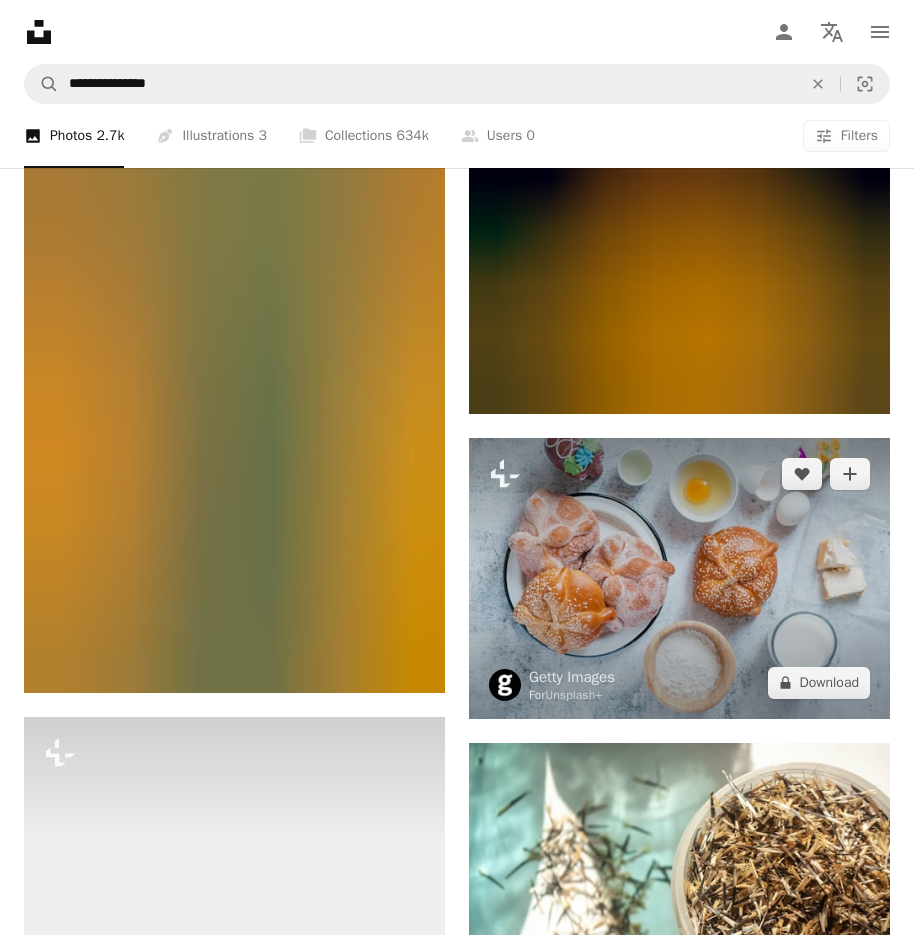scroll, scrollTop: 29651, scrollLeft: 0, axis: vertical 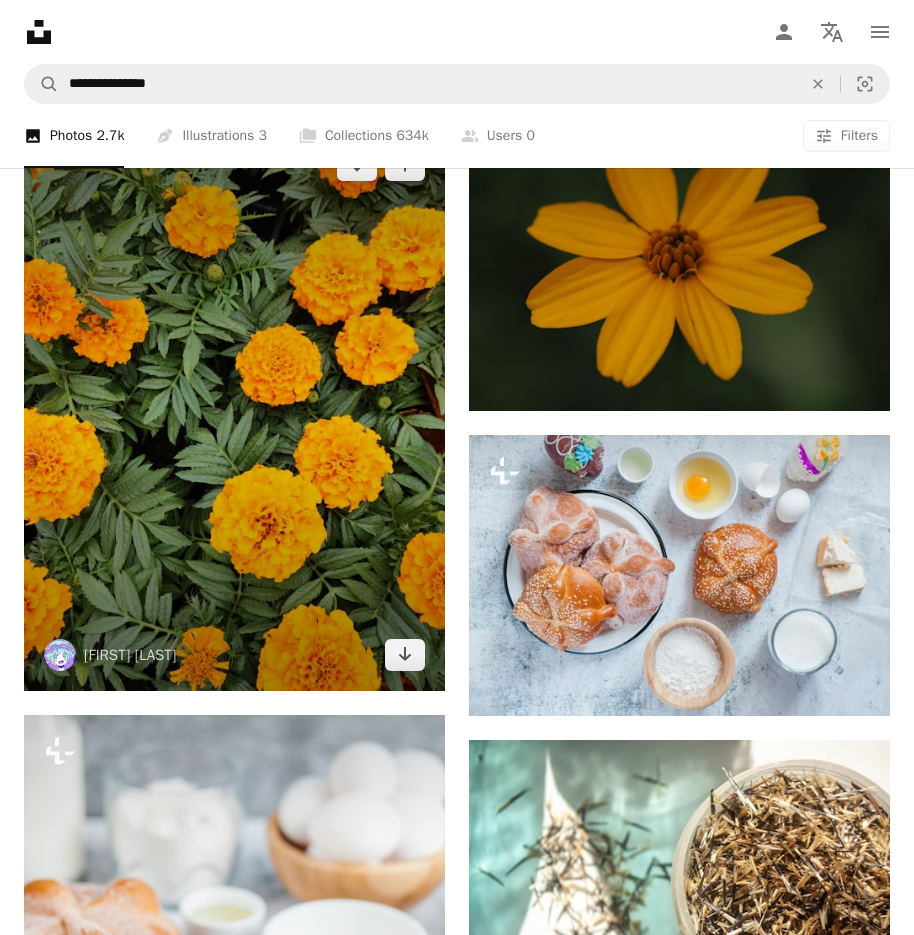 click at bounding box center (234, 410) 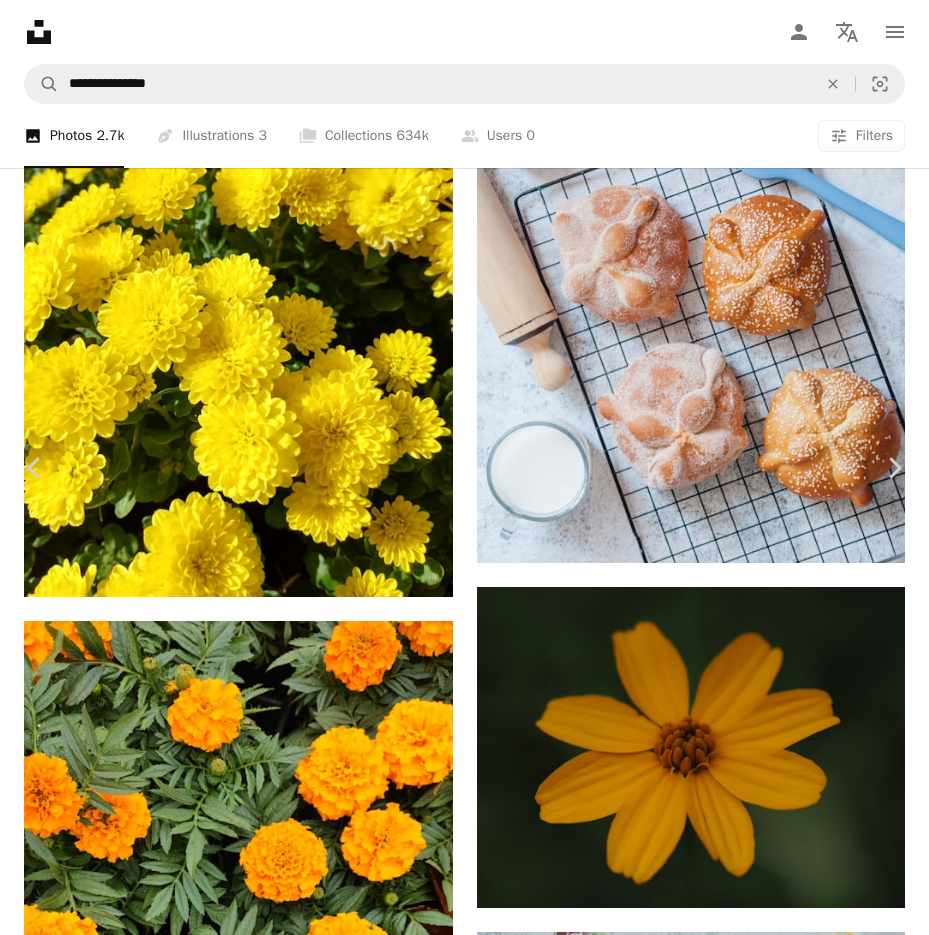 click on "Chevron down" 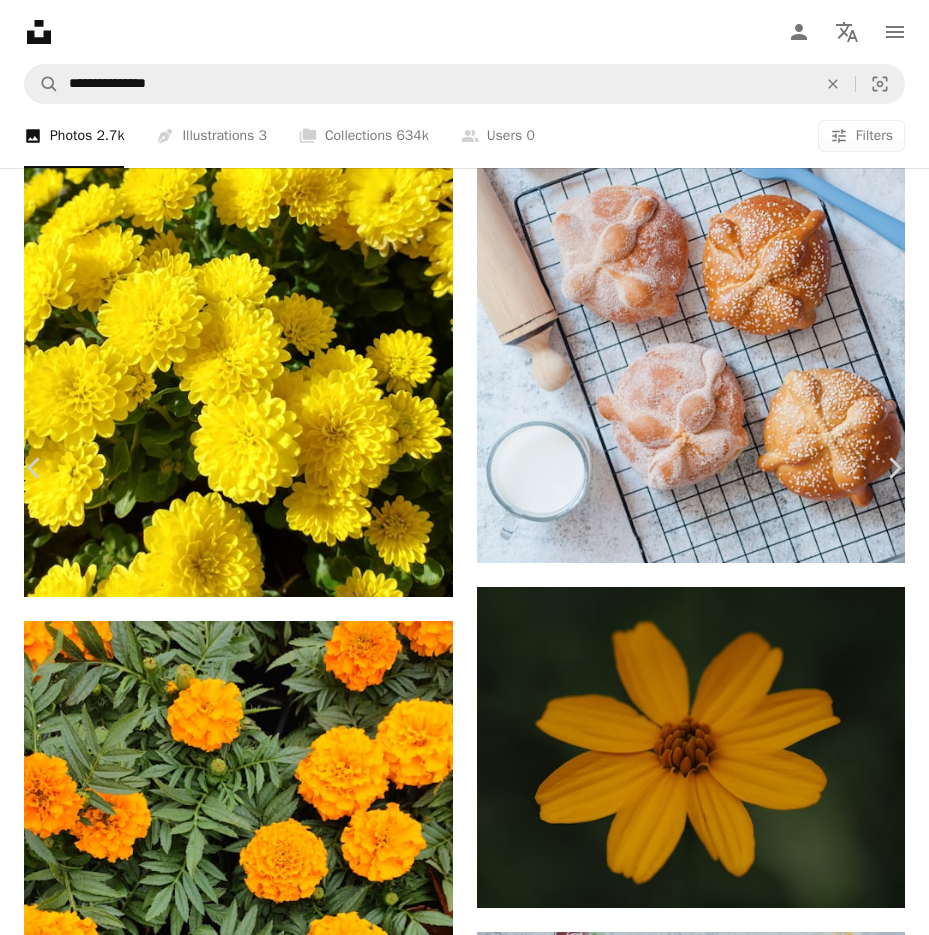 click on "( 2500 x 3333 )" at bounding box center (776, 5581) 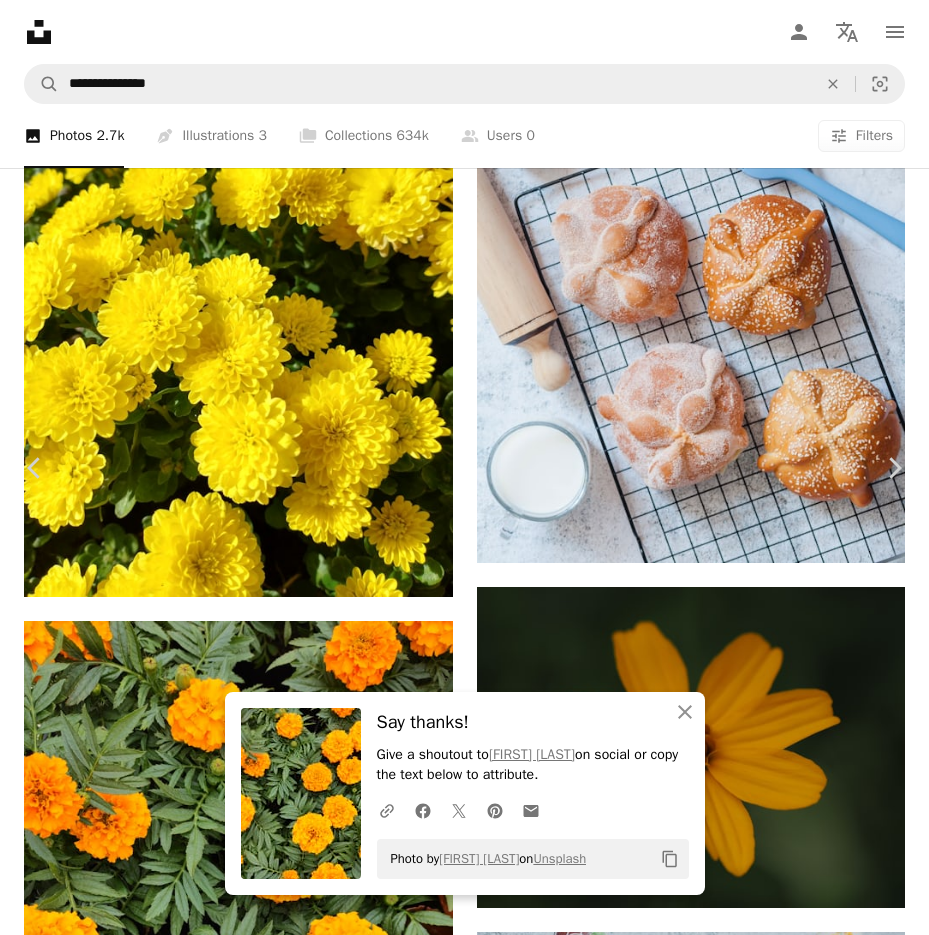 click on "An X shape" at bounding box center [20, 20] 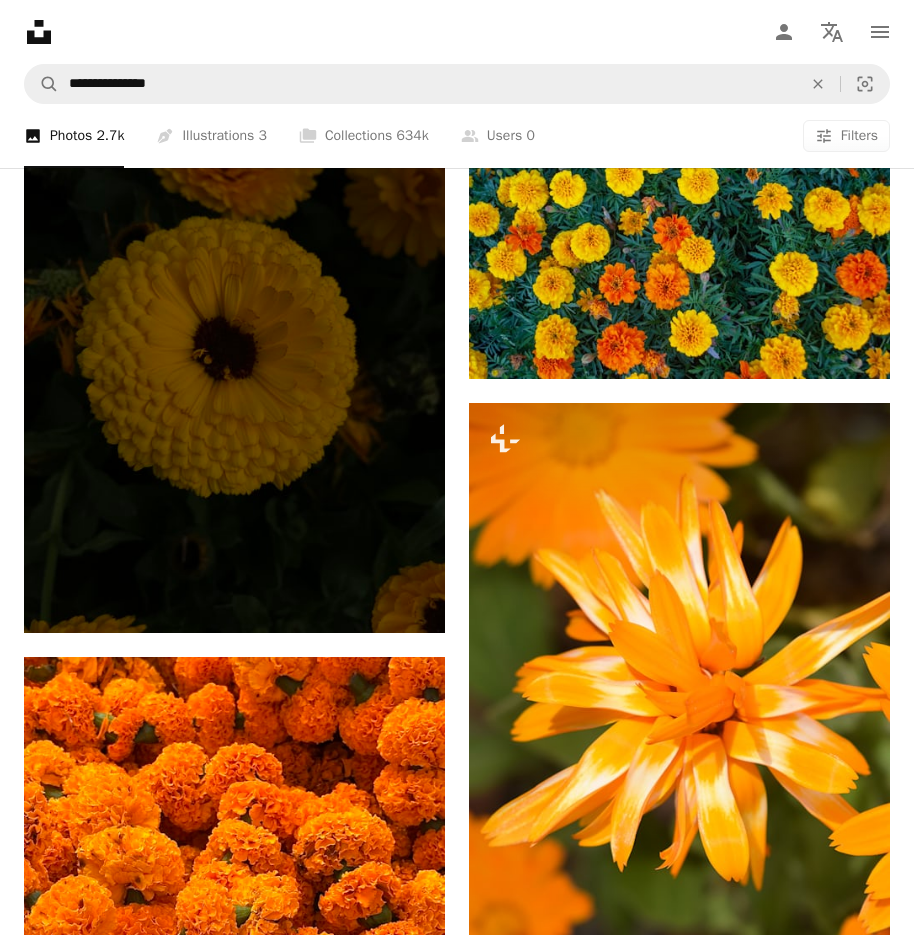 scroll, scrollTop: 46251, scrollLeft: 0, axis: vertical 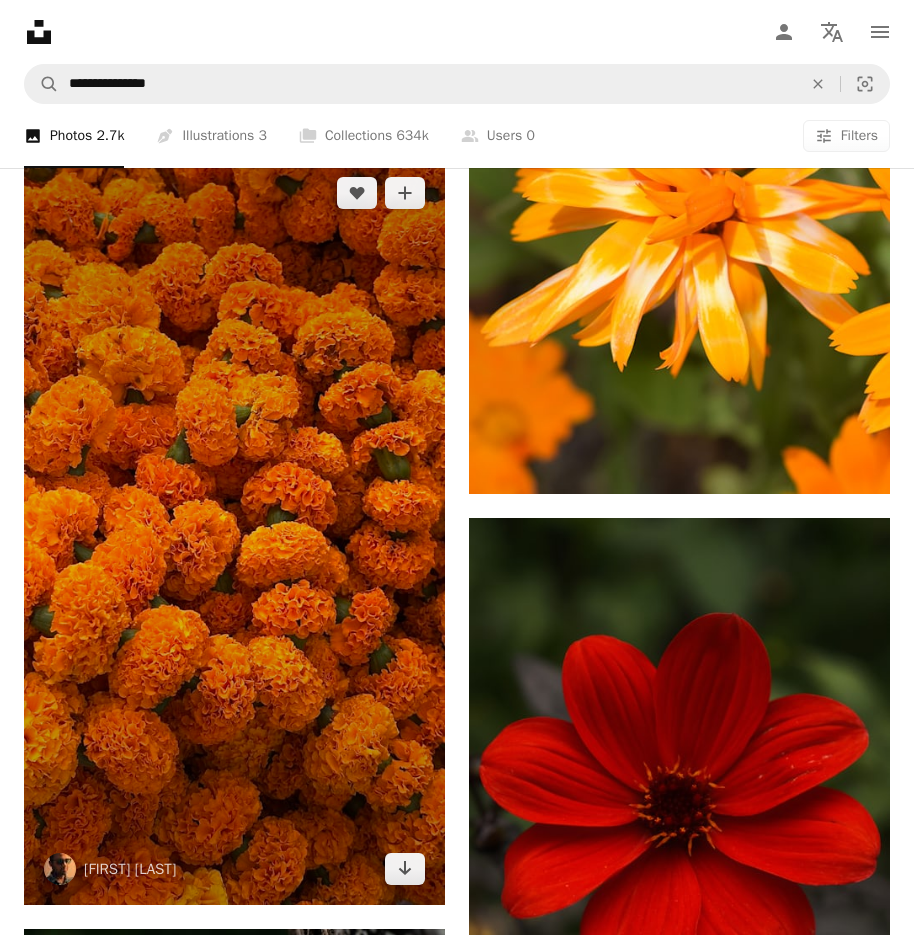 click at bounding box center [234, 531] 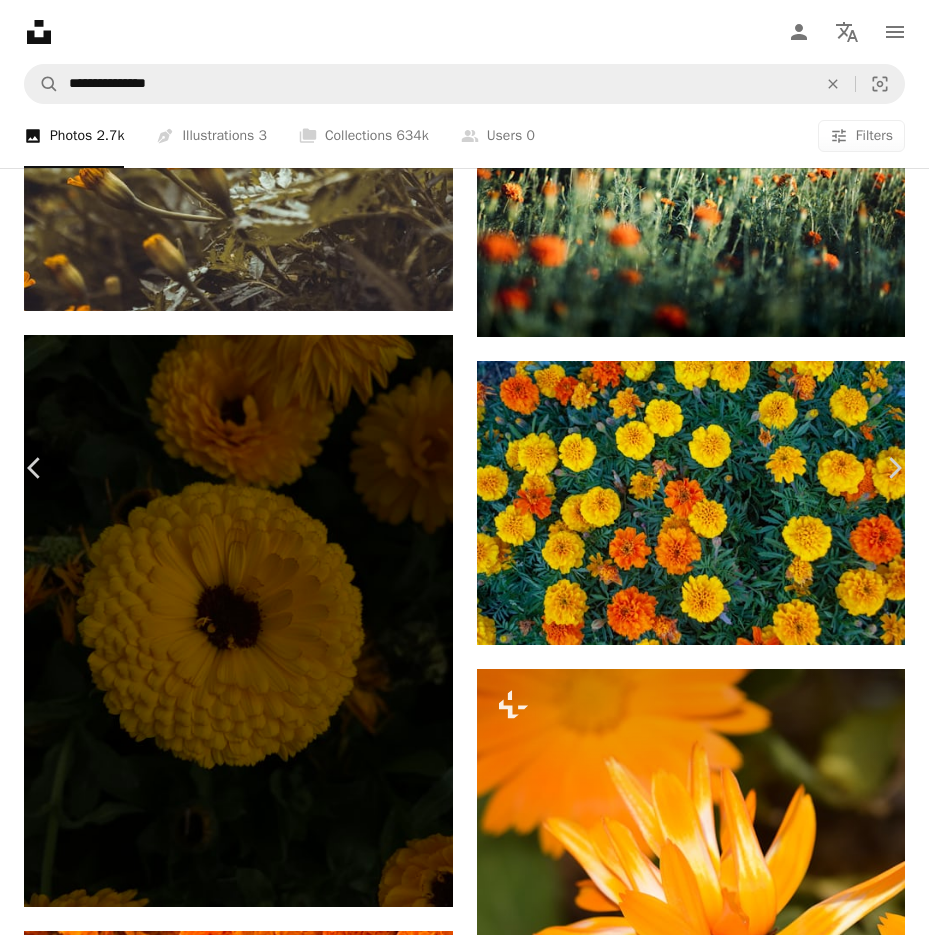 click on "Chevron down" 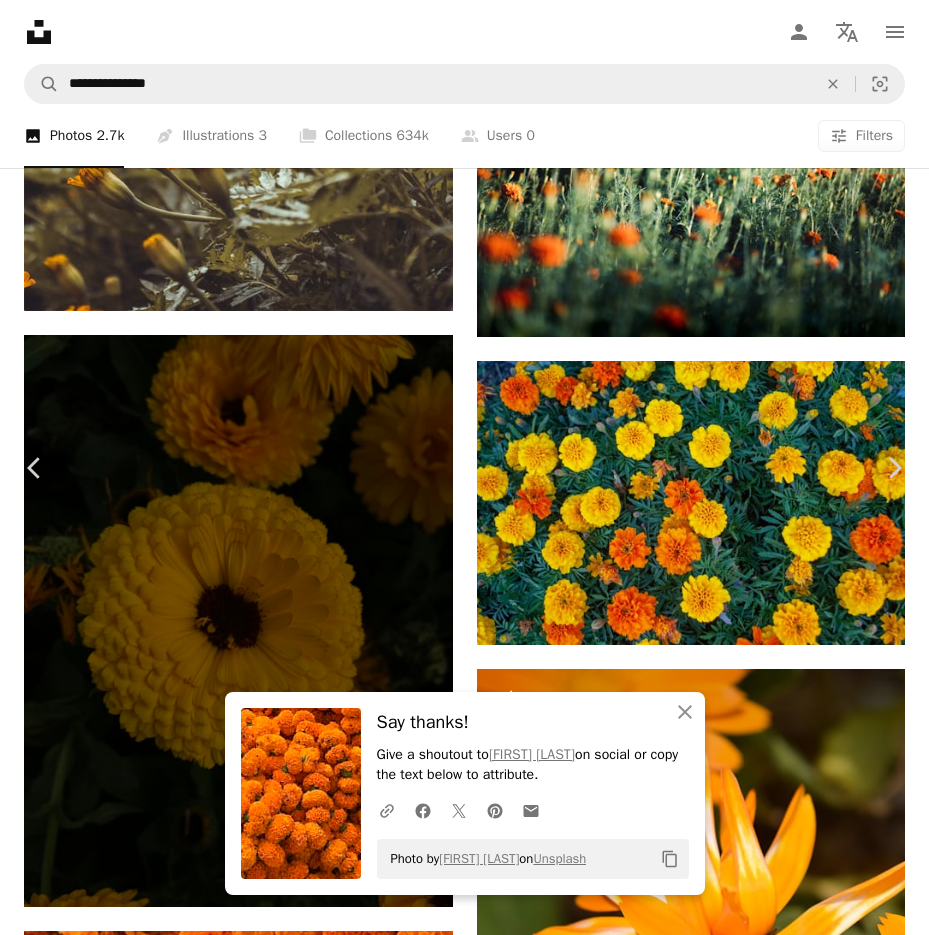 drag, startPoint x: 837, startPoint y: 574, endPoint x: 837, endPoint y: 558, distance: 16 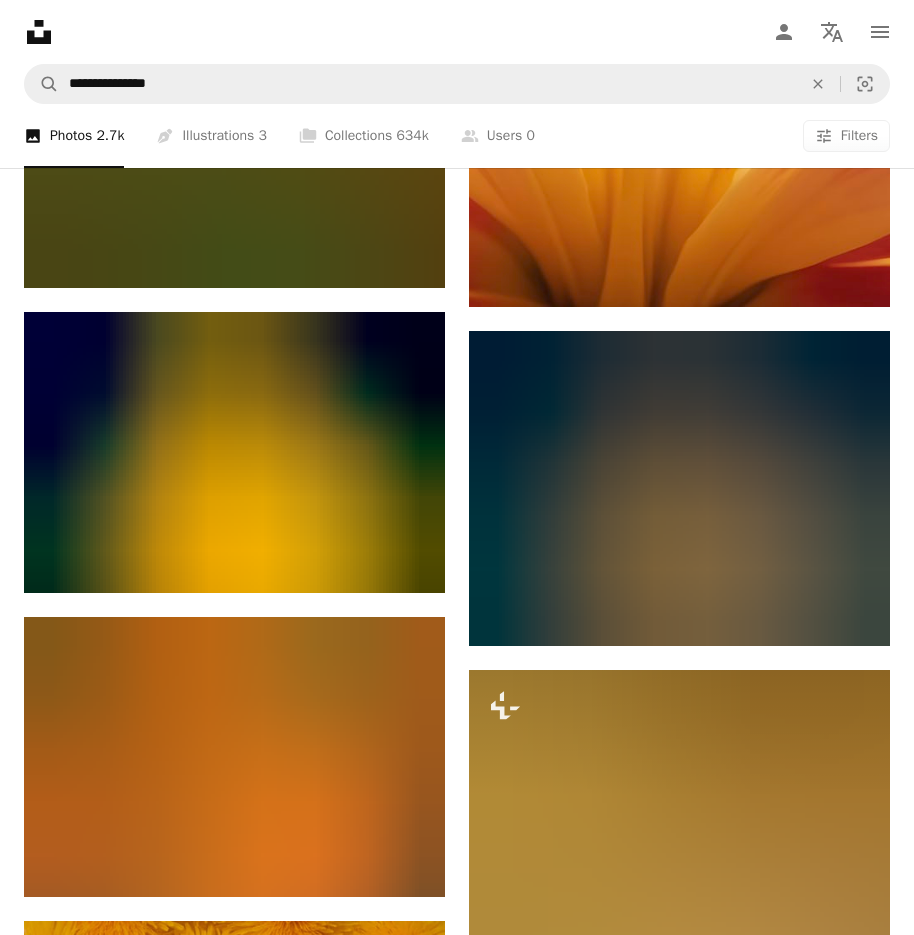 scroll, scrollTop: 49851, scrollLeft: 0, axis: vertical 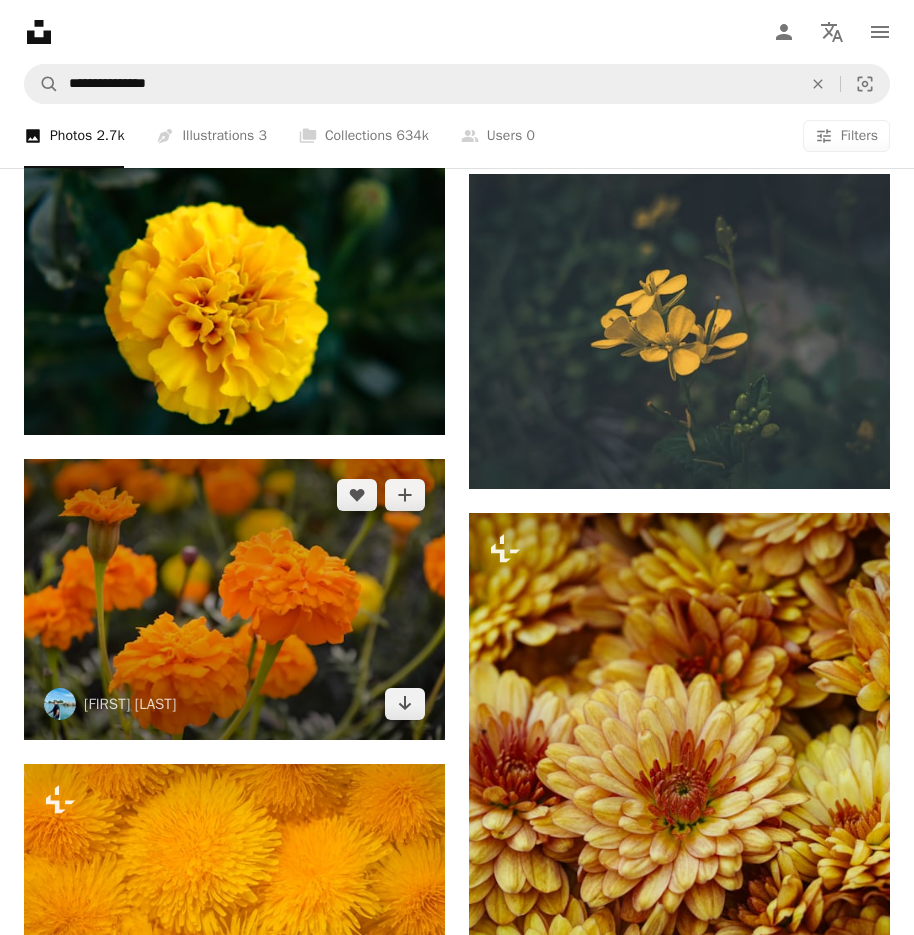 click at bounding box center [234, 599] 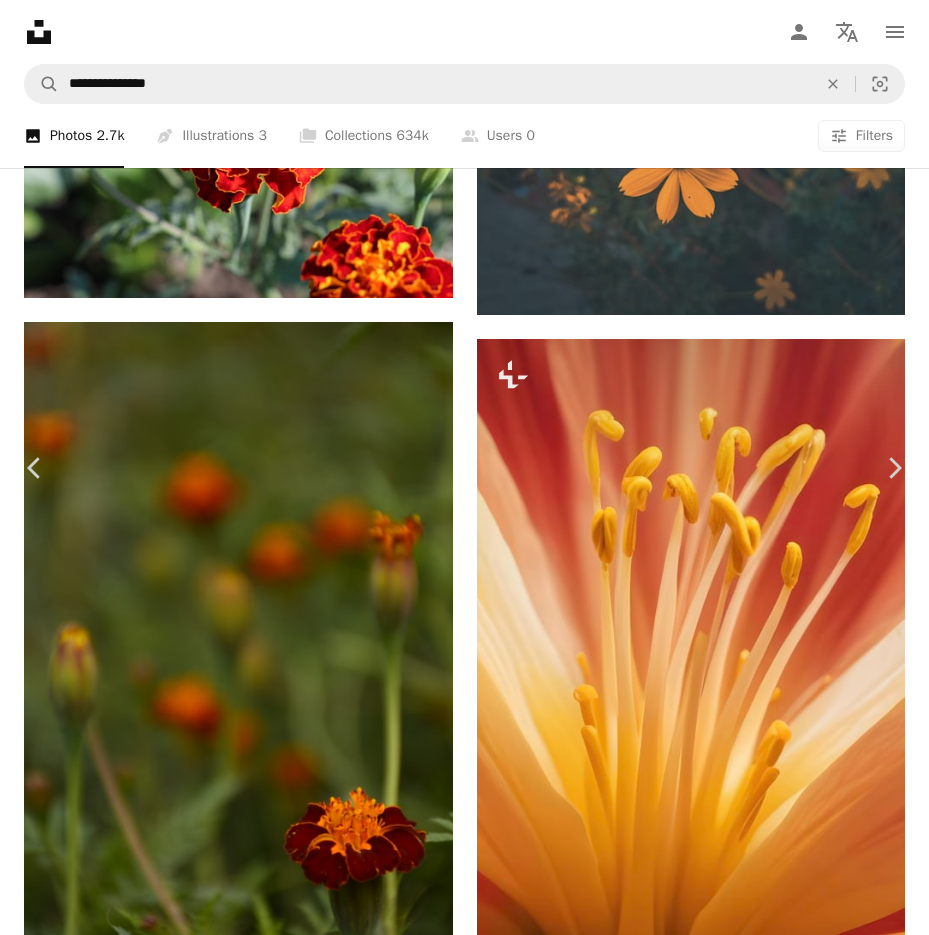 click on "Chevron down" 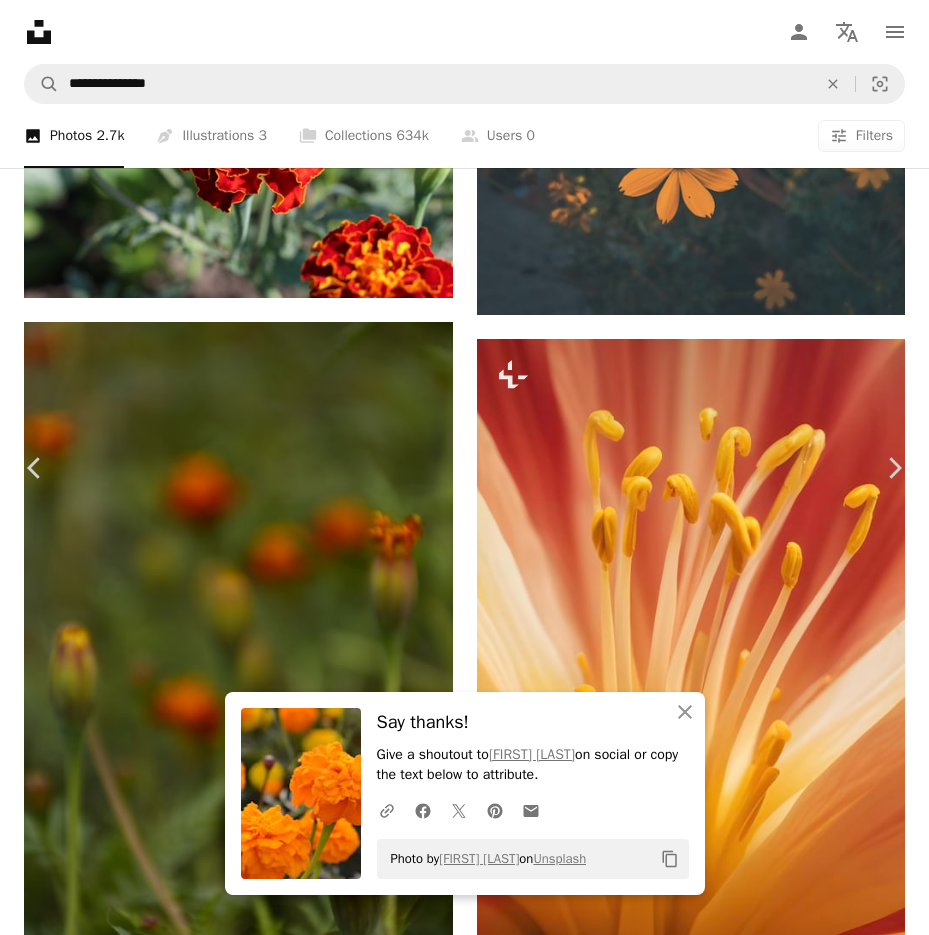 click on "An X shape" at bounding box center [20, 20] 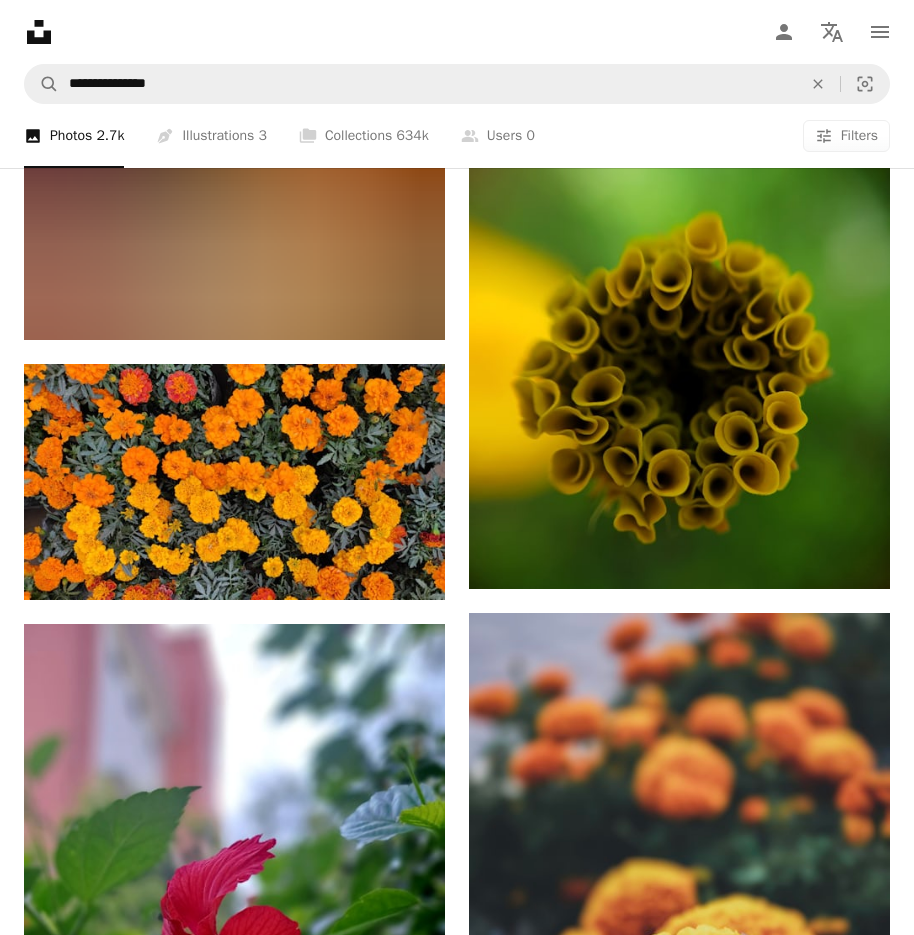 scroll, scrollTop: 56751, scrollLeft: 0, axis: vertical 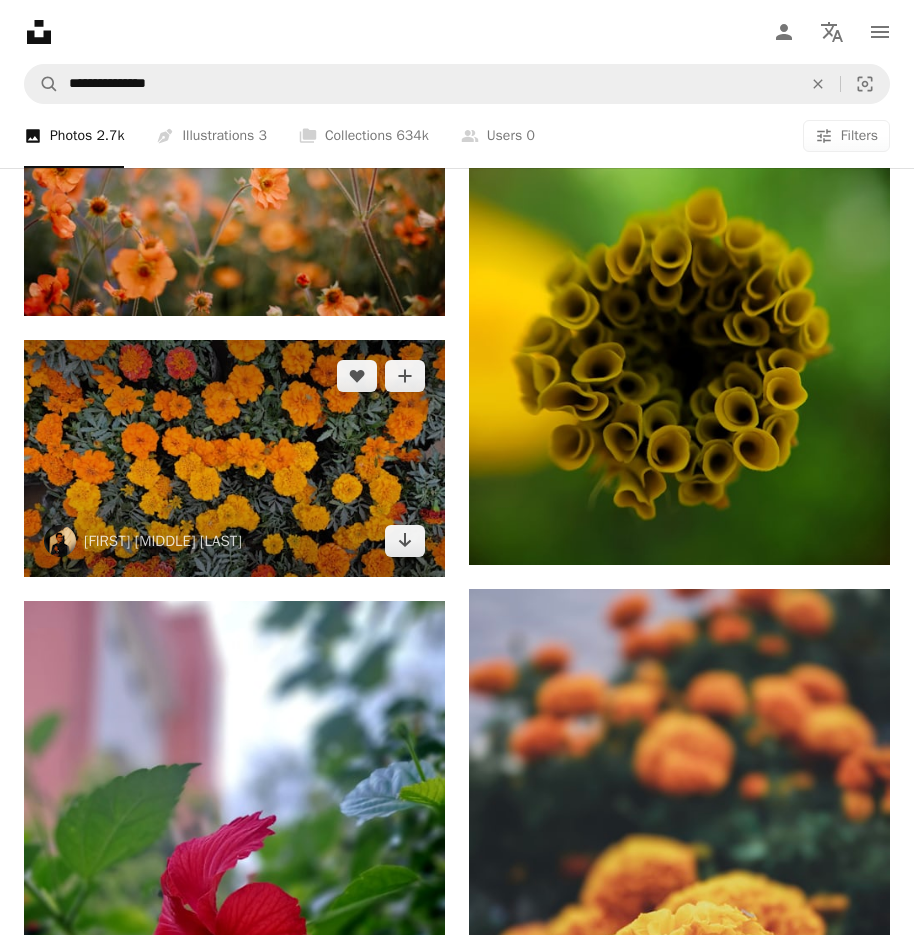 click at bounding box center (234, 458) 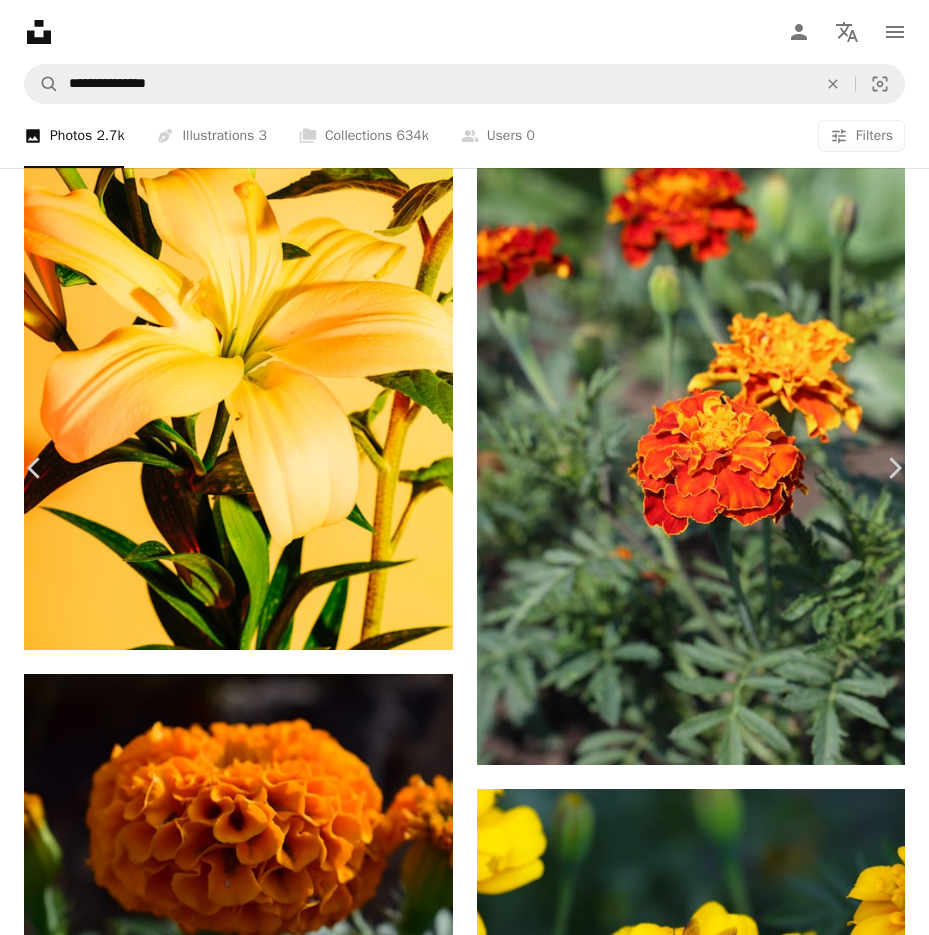 click 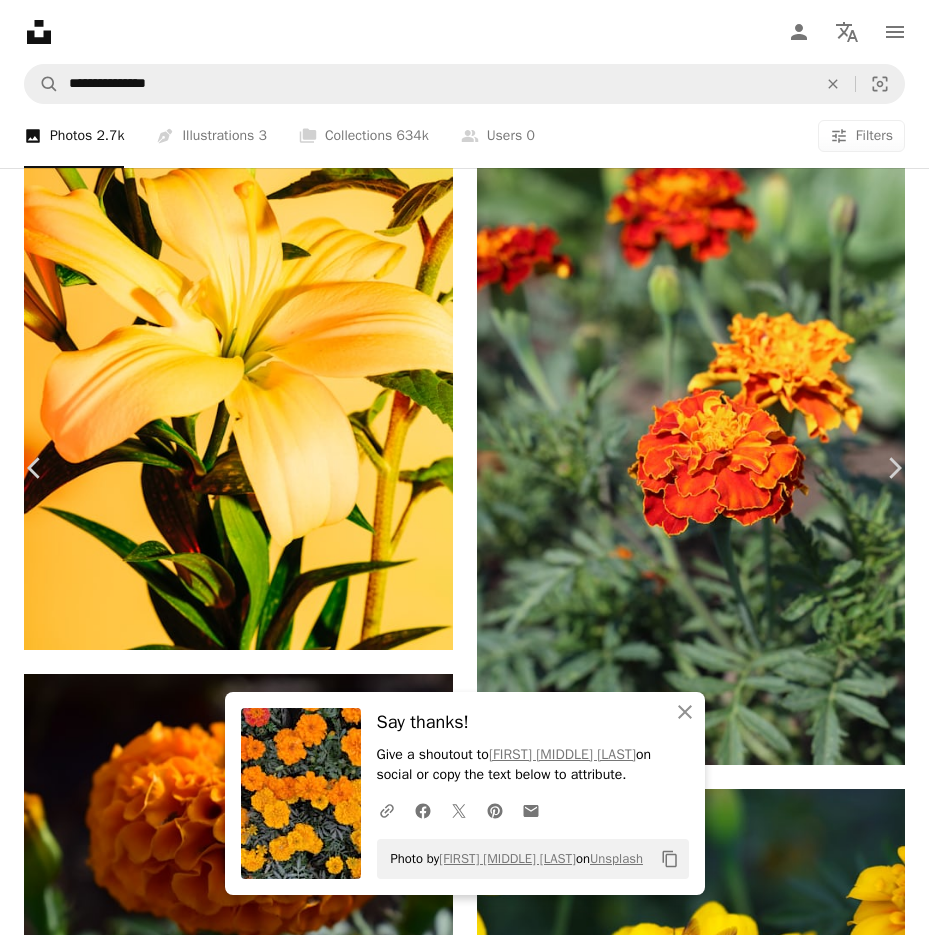 click on "An X shape Chevron left Chevron right An X shape Close Say thanks! Give a shoutout to  [FIRST] [LAST]  on social or copy the text below to attribute. A URL sharing icon (chains) Facebook icon X (formerly Twitter) icon Pinterest icon An envelope Photo by  [FIRST] [LAST]  on  Unsplash
Copy content [FIRST] [LAST] [FIRST][LAST] A heart A plus sign Download free Chevron down Zoom in Views 59,023 Downloads 709 A forward-right arrow Share Info icon Info More Actions Marigold flowers
Calendar outlined Published on  March 2, 2022 Camera Xiaomi, M2101K6P Safety Free to use under the  Unsplash License flower plan marigold top view petals drone shot wallpaper flower flowers plant orange plants blossom daisy drone rug yellow flowers petal dahlia orange flower daisies Free pictures Browse premium related images on iStock  |  Save 20% with code UNSPLASH20 View more on iStock  ↗ Related images A heart A plus sign [FIRST] Arrow pointing down A heart A plus sign [FIRST] [LAST] Available for hire A heart [FIRST]" at bounding box center [464, 6043] 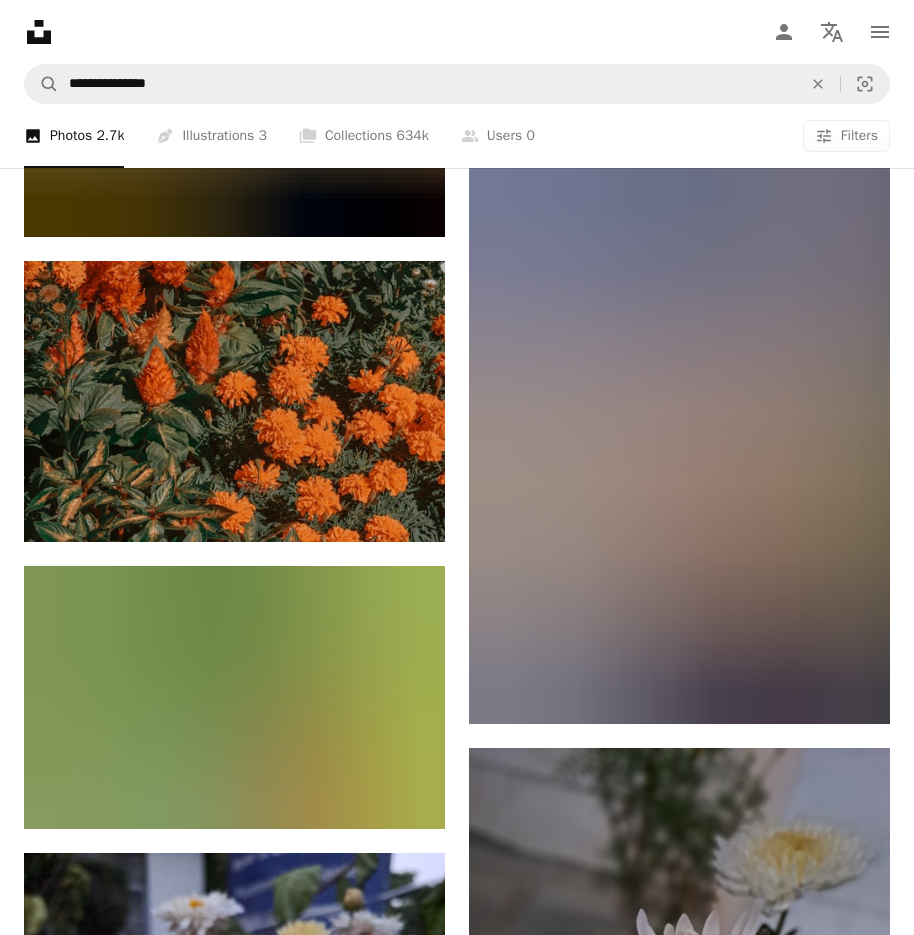 scroll, scrollTop: 66551, scrollLeft: 0, axis: vertical 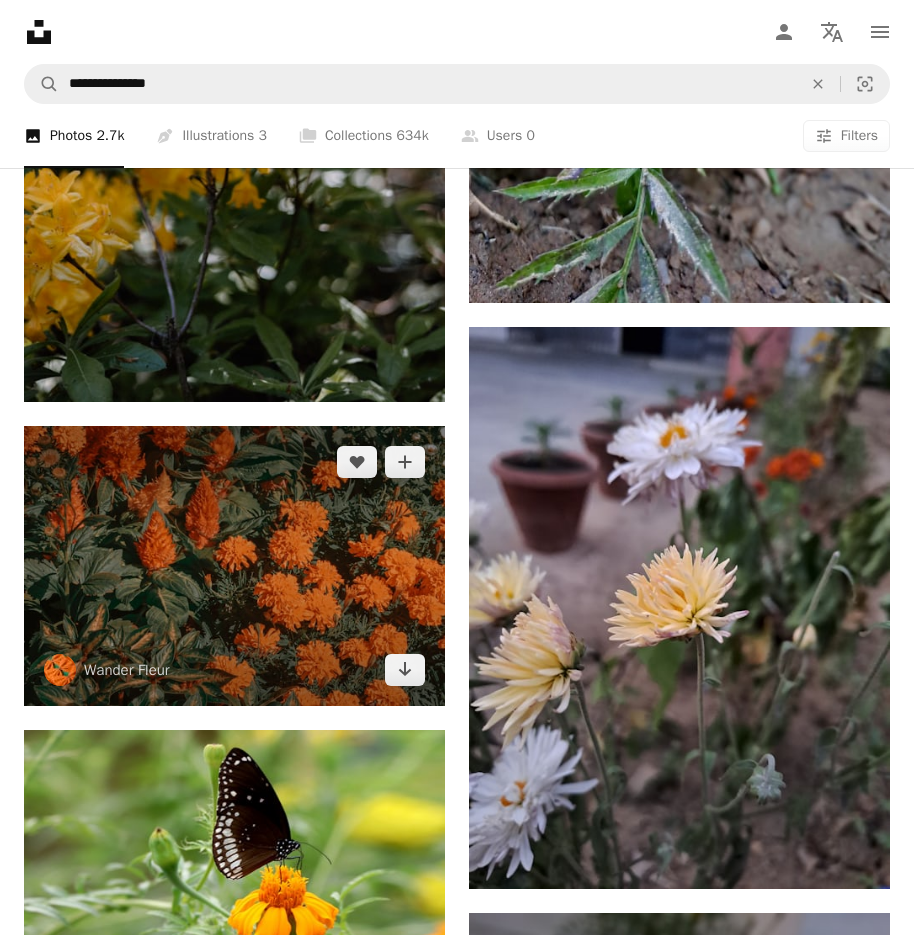 click at bounding box center (234, 566) 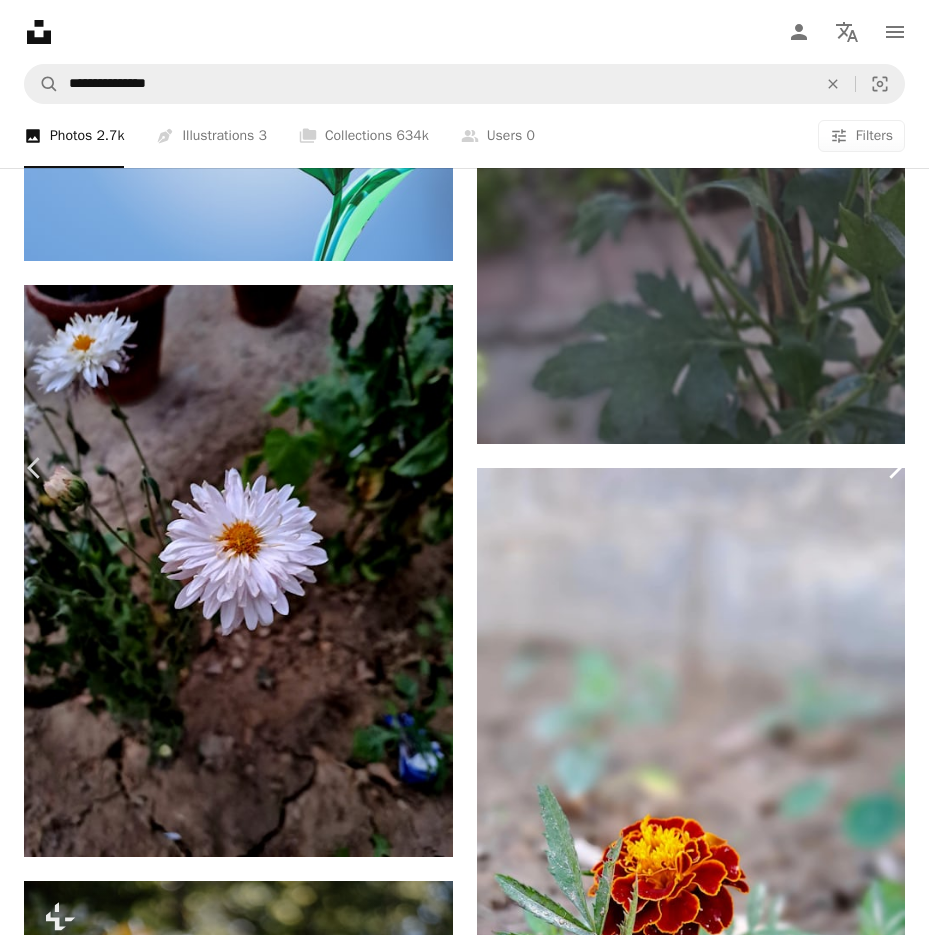 click on "Chevron right" at bounding box center (894, 468) 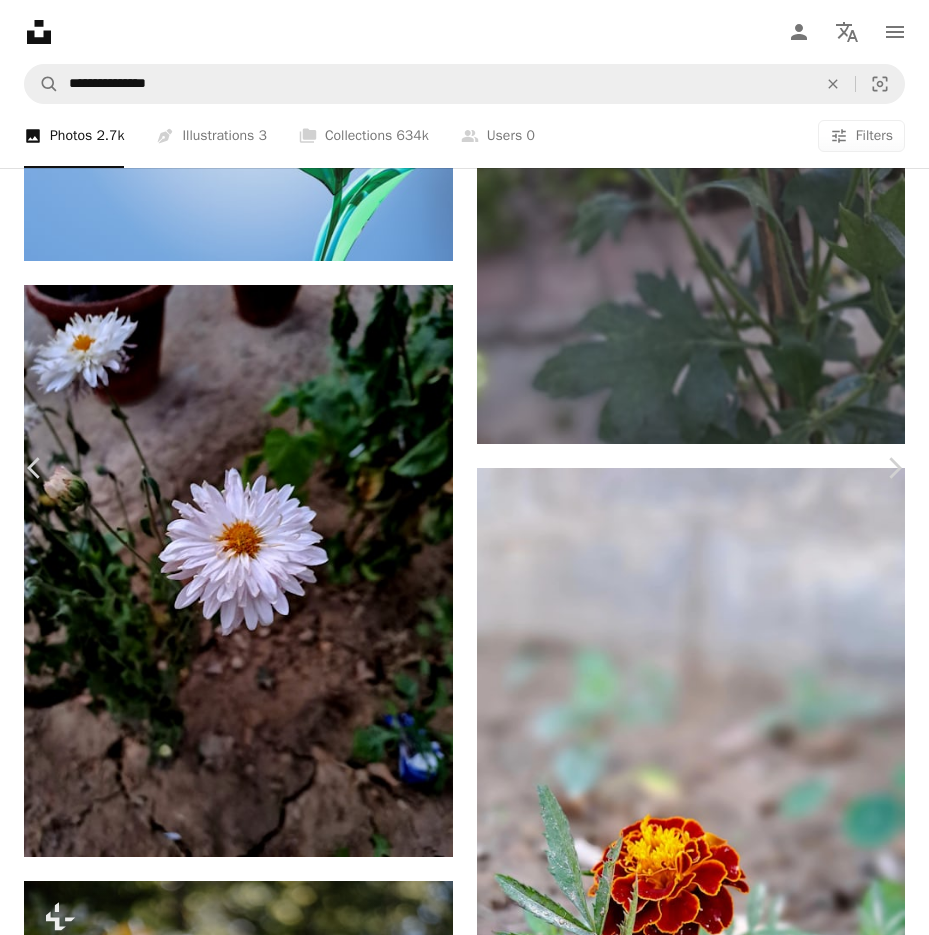 click on "An X shape" at bounding box center [20, 20] 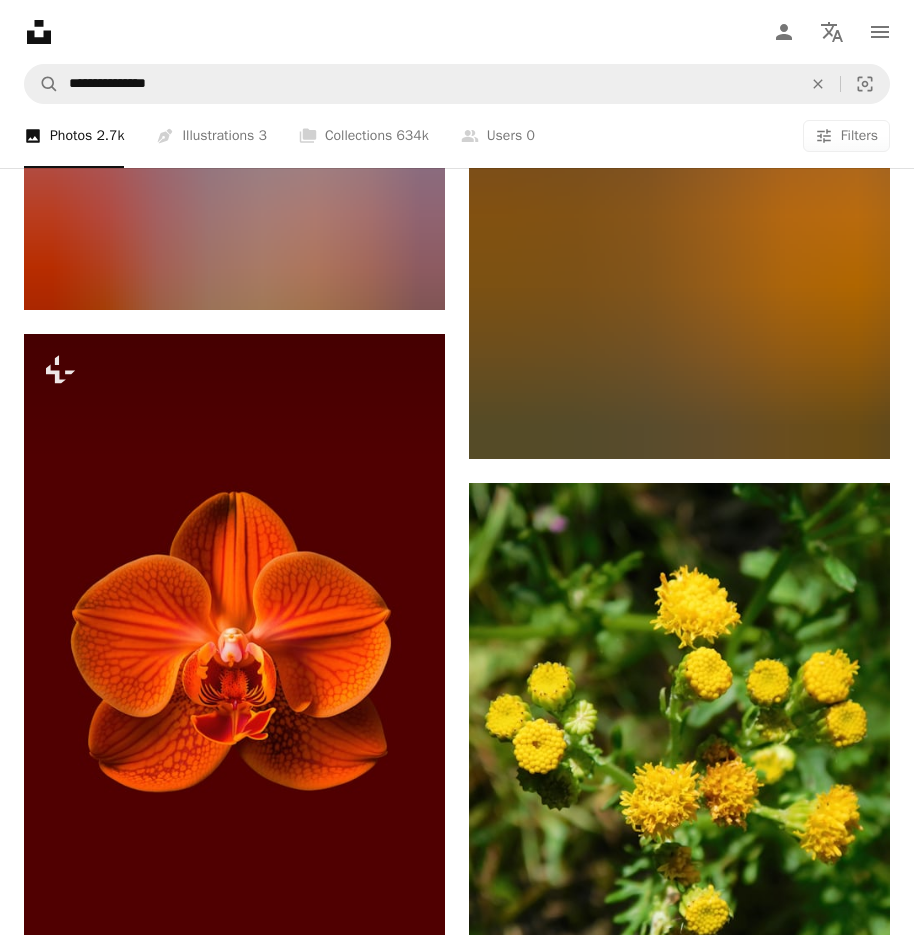 scroll, scrollTop: 79451, scrollLeft: 0, axis: vertical 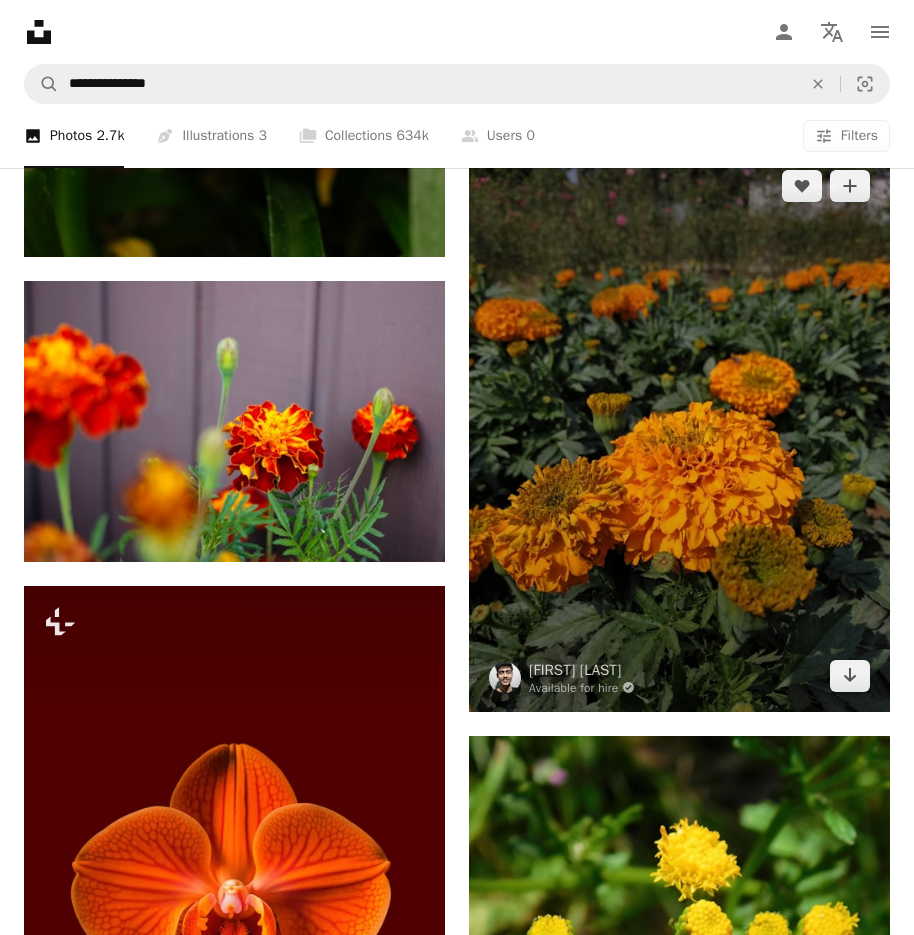 click at bounding box center (679, 431) 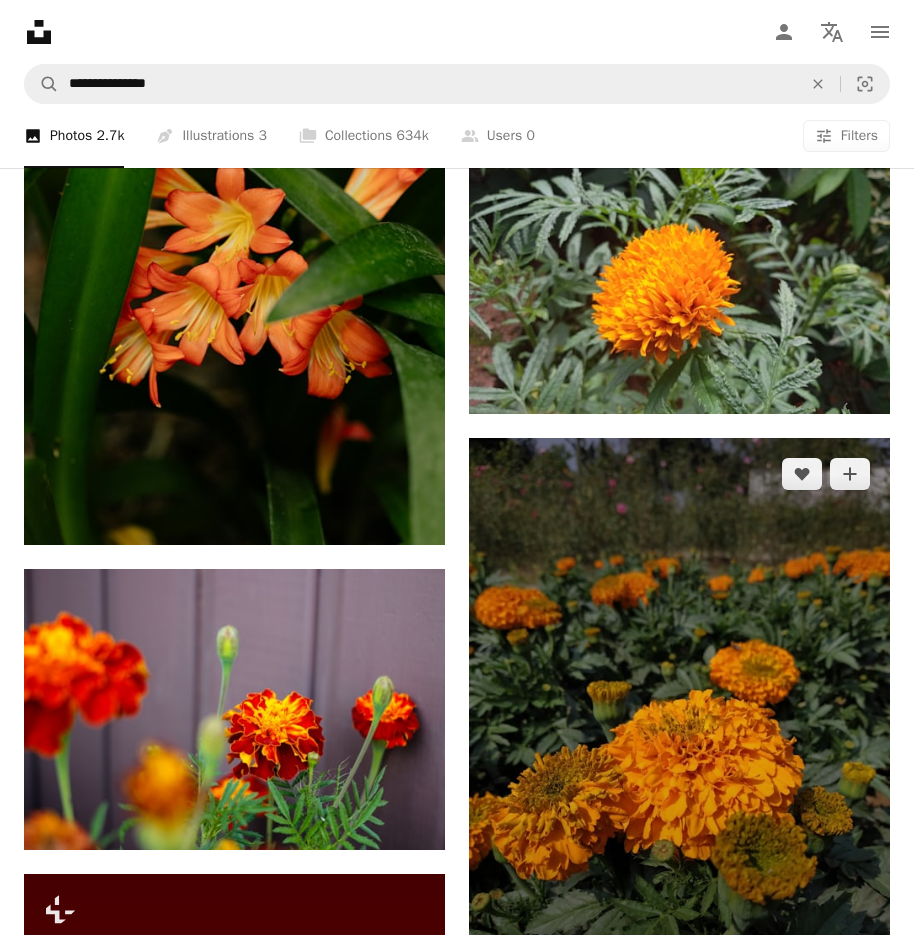 scroll, scrollTop: 79151, scrollLeft: 0, axis: vertical 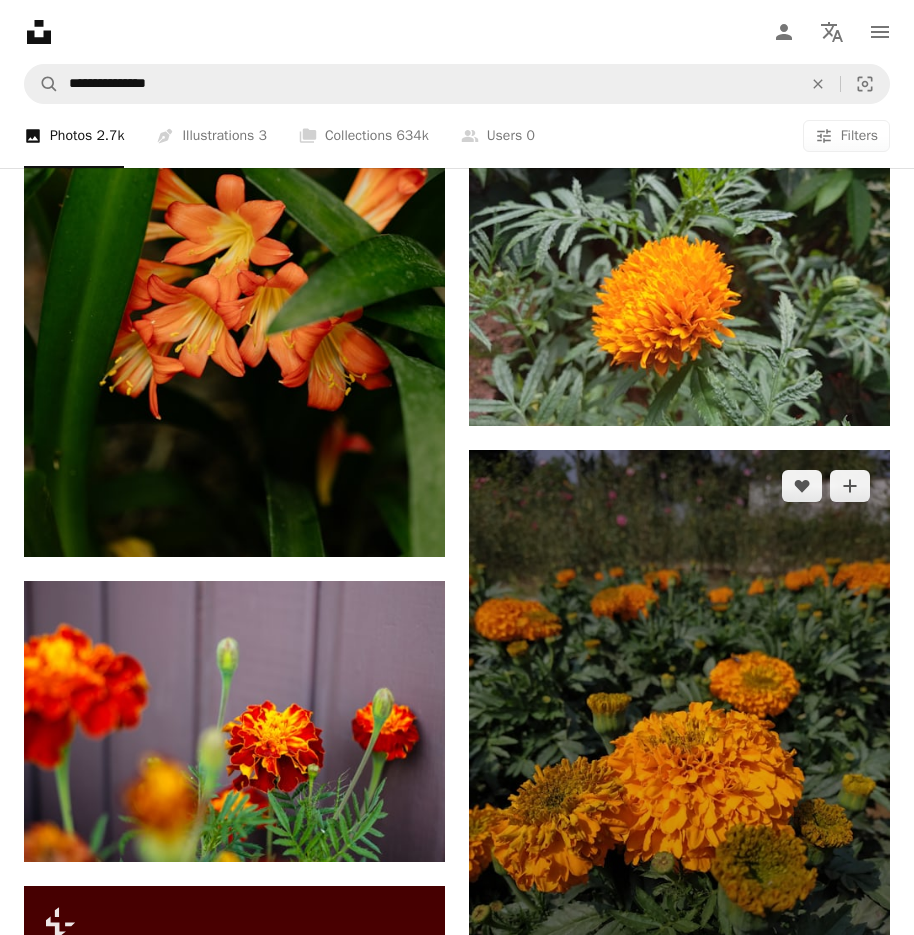 click at bounding box center (679, 731) 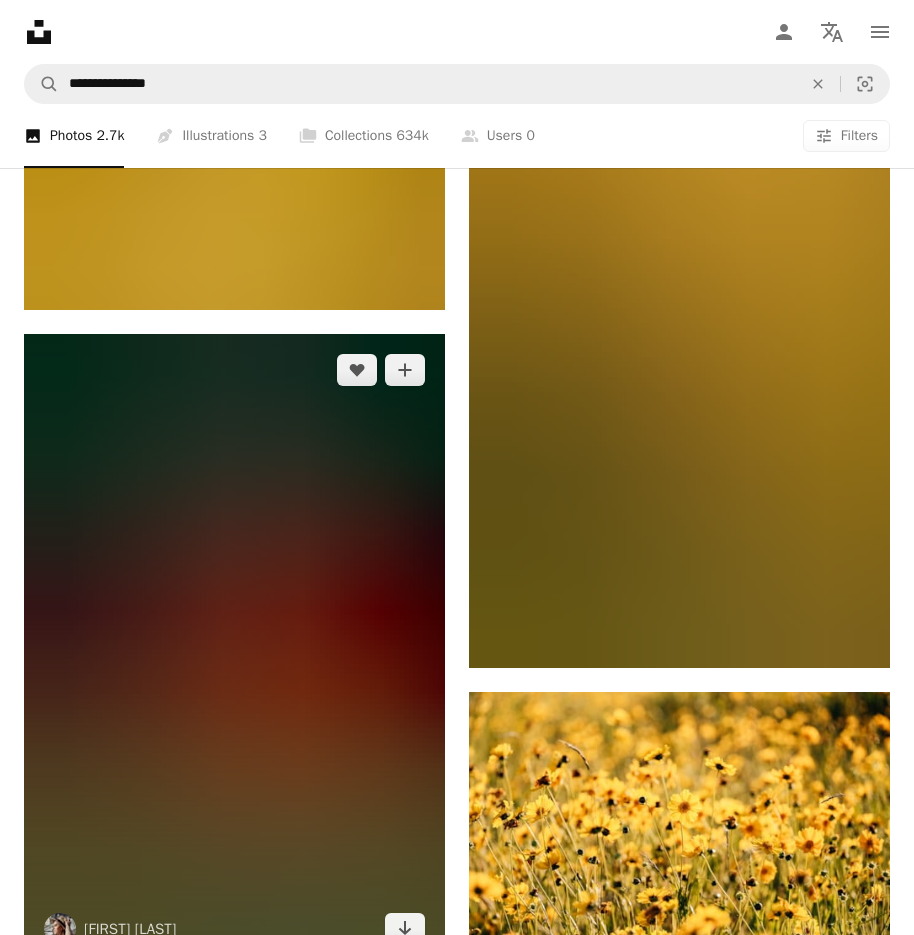 scroll, scrollTop: 82951, scrollLeft: 0, axis: vertical 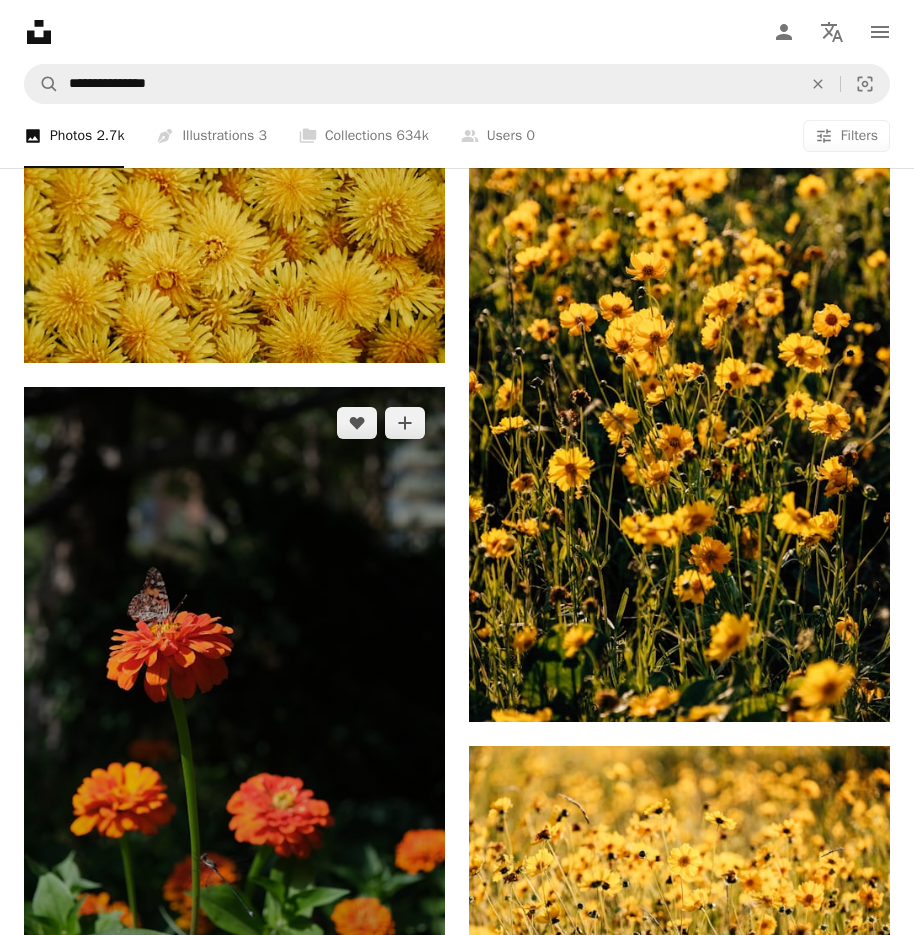 click at bounding box center [234, 703] 